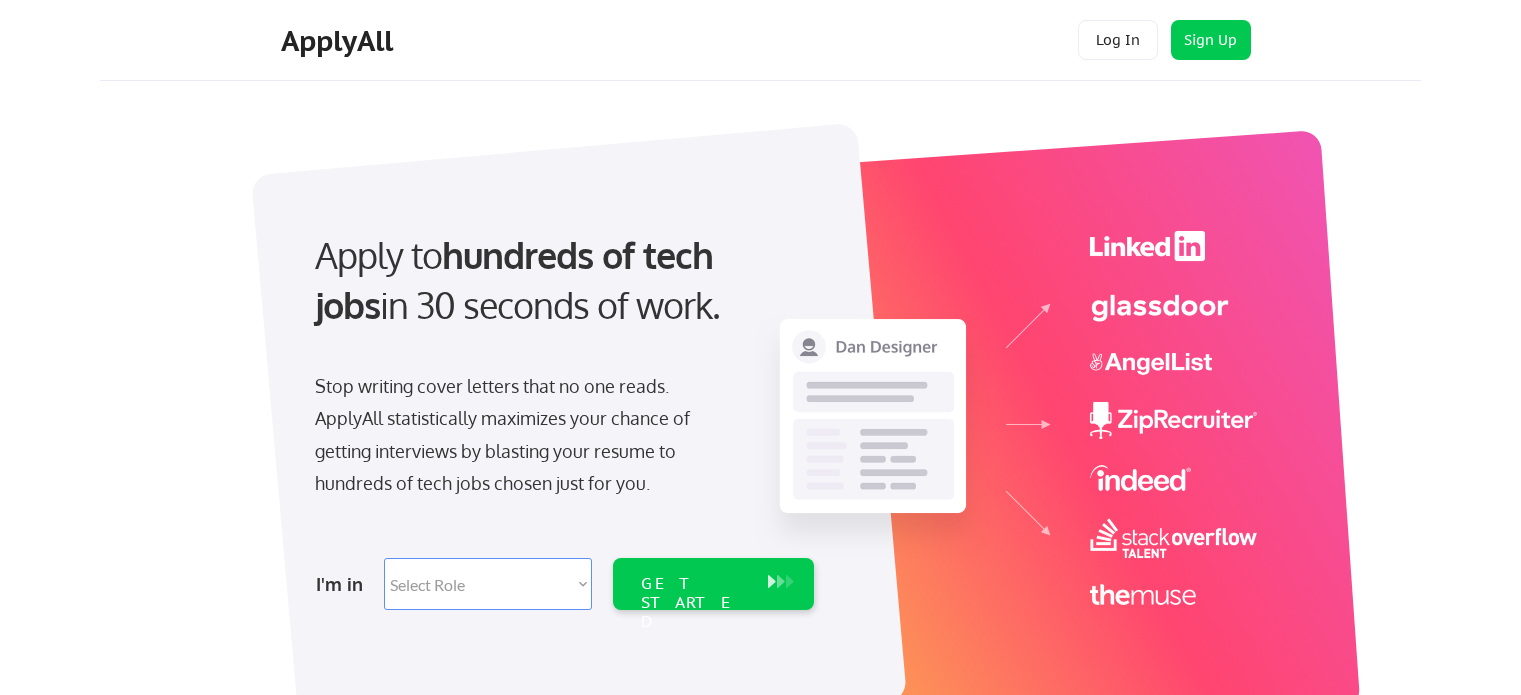 scroll, scrollTop: 0, scrollLeft: 0, axis: both 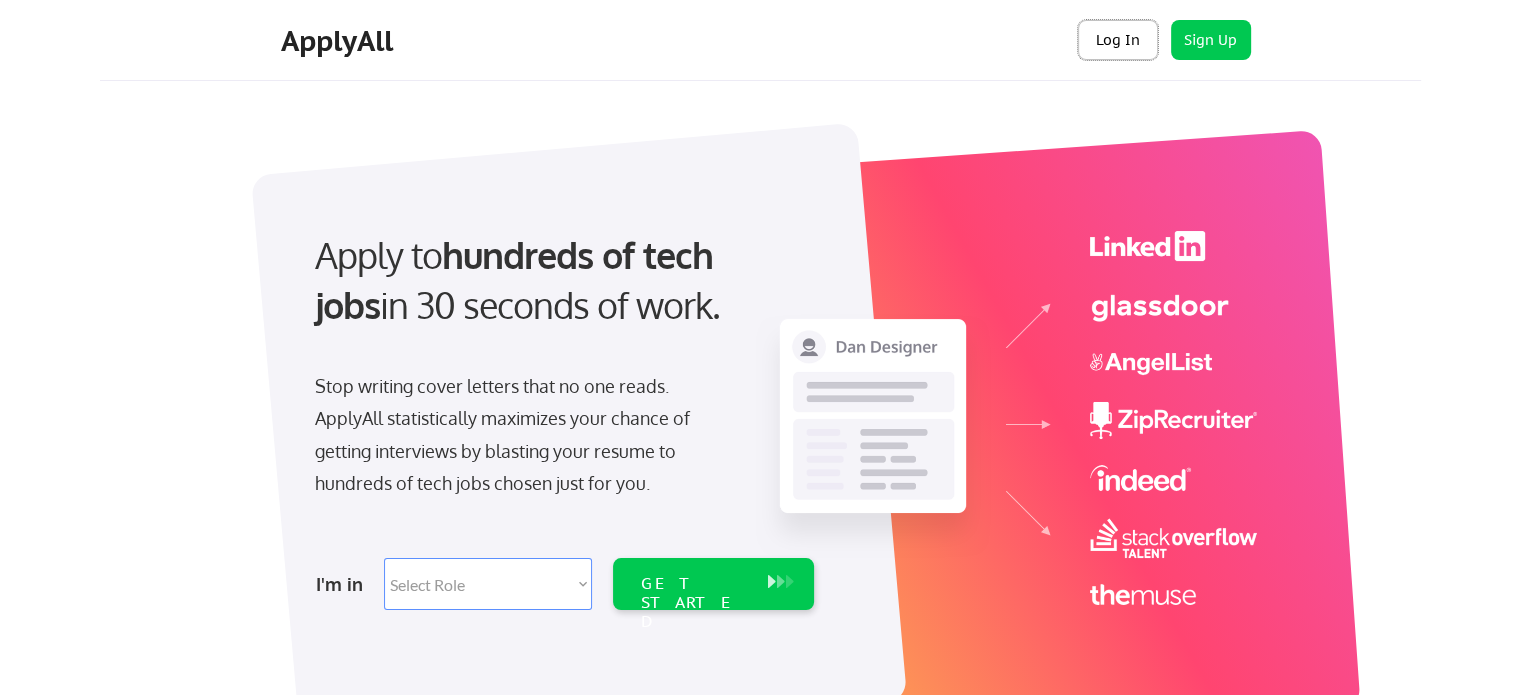 click on "Log In" at bounding box center (1118, 40) 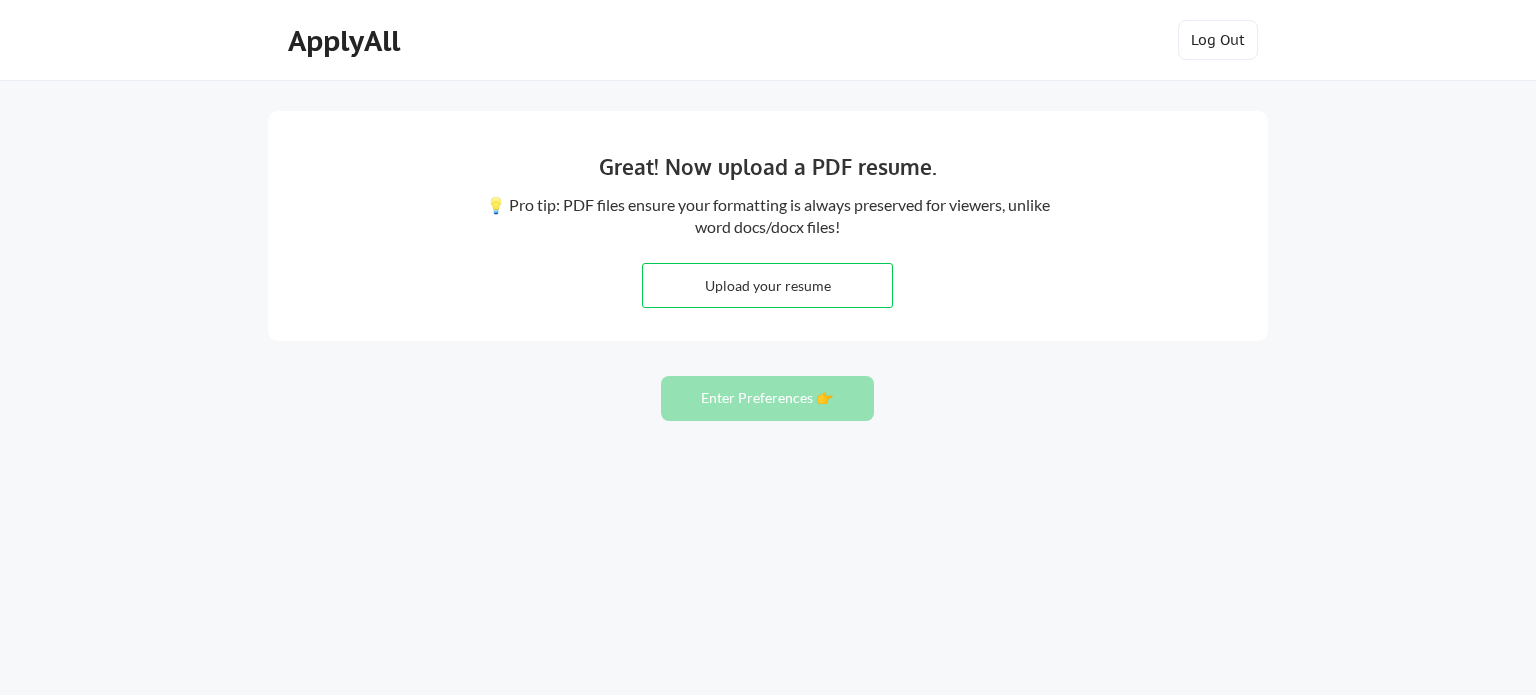 scroll, scrollTop: 0, scrollLeft: 0, axis: both 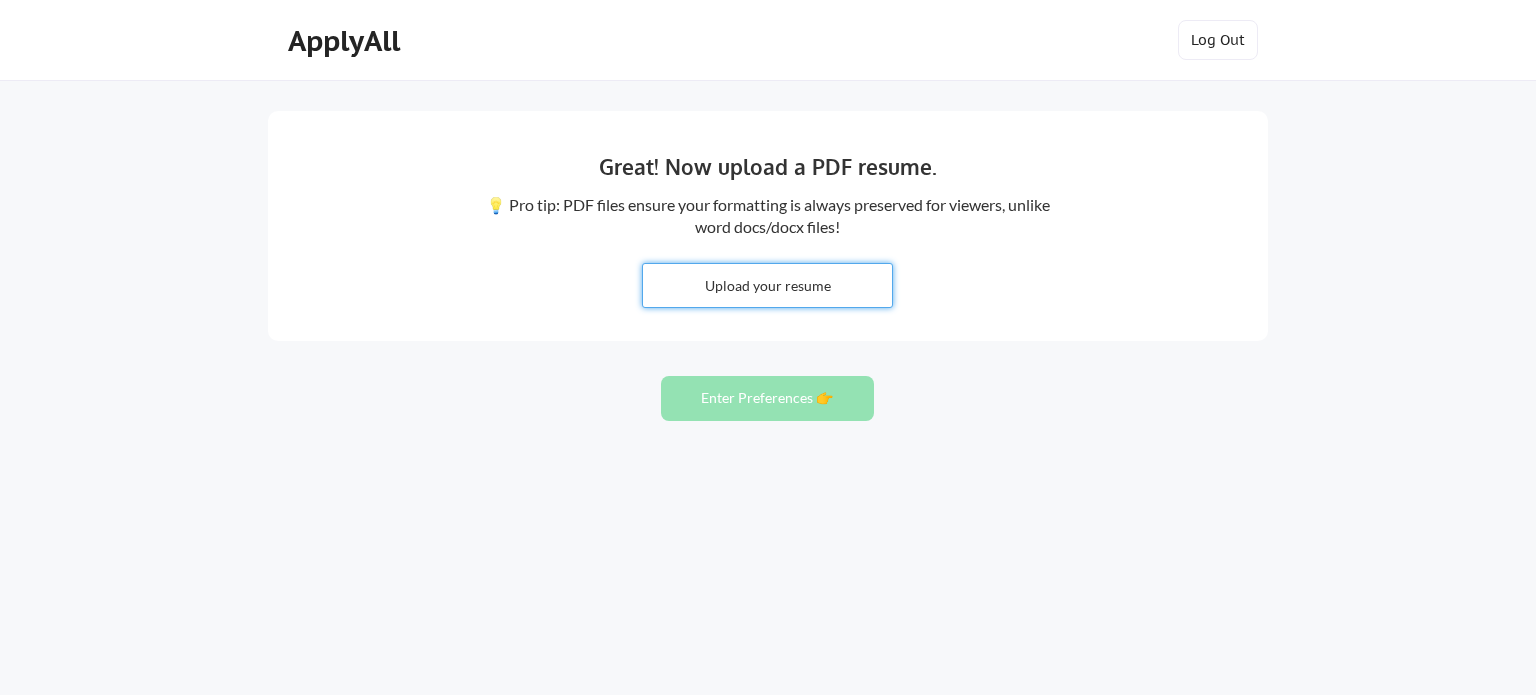 click at bounding box center (767, 285) 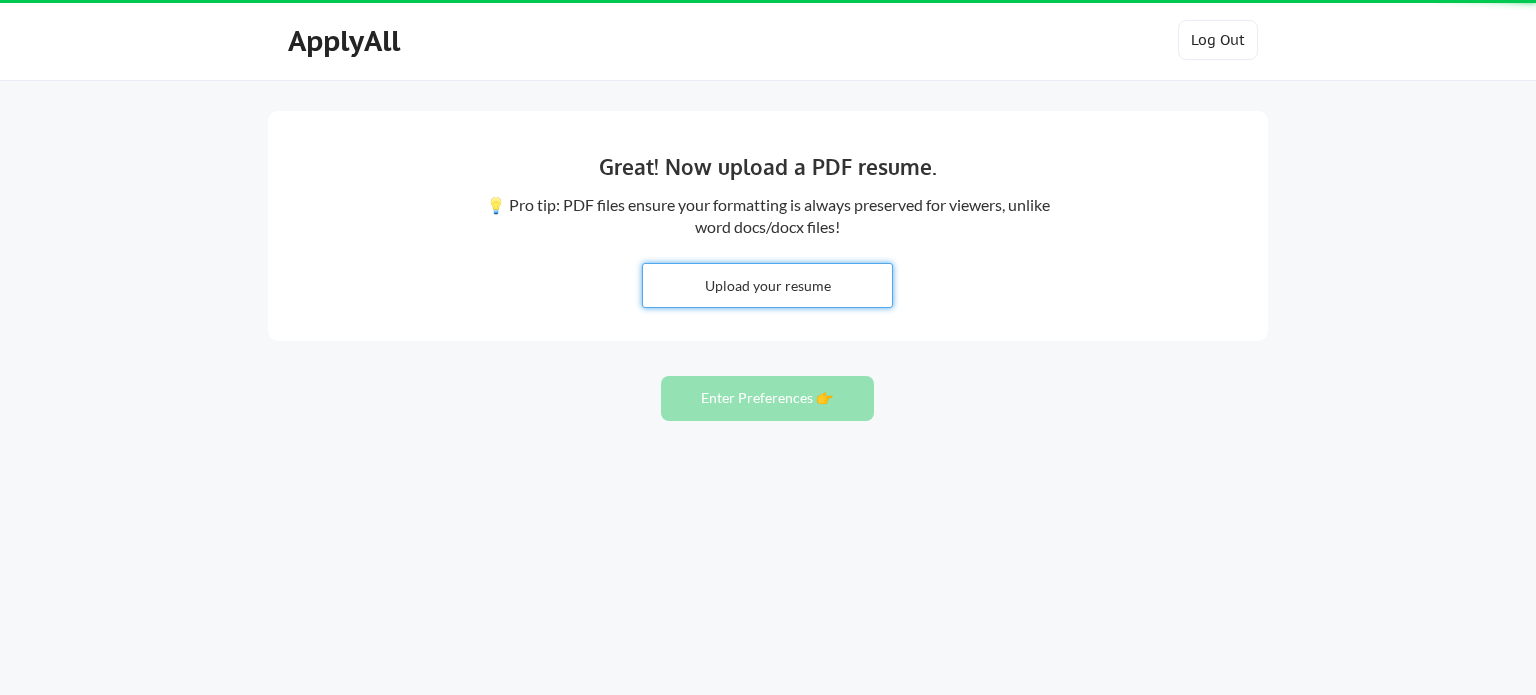 type 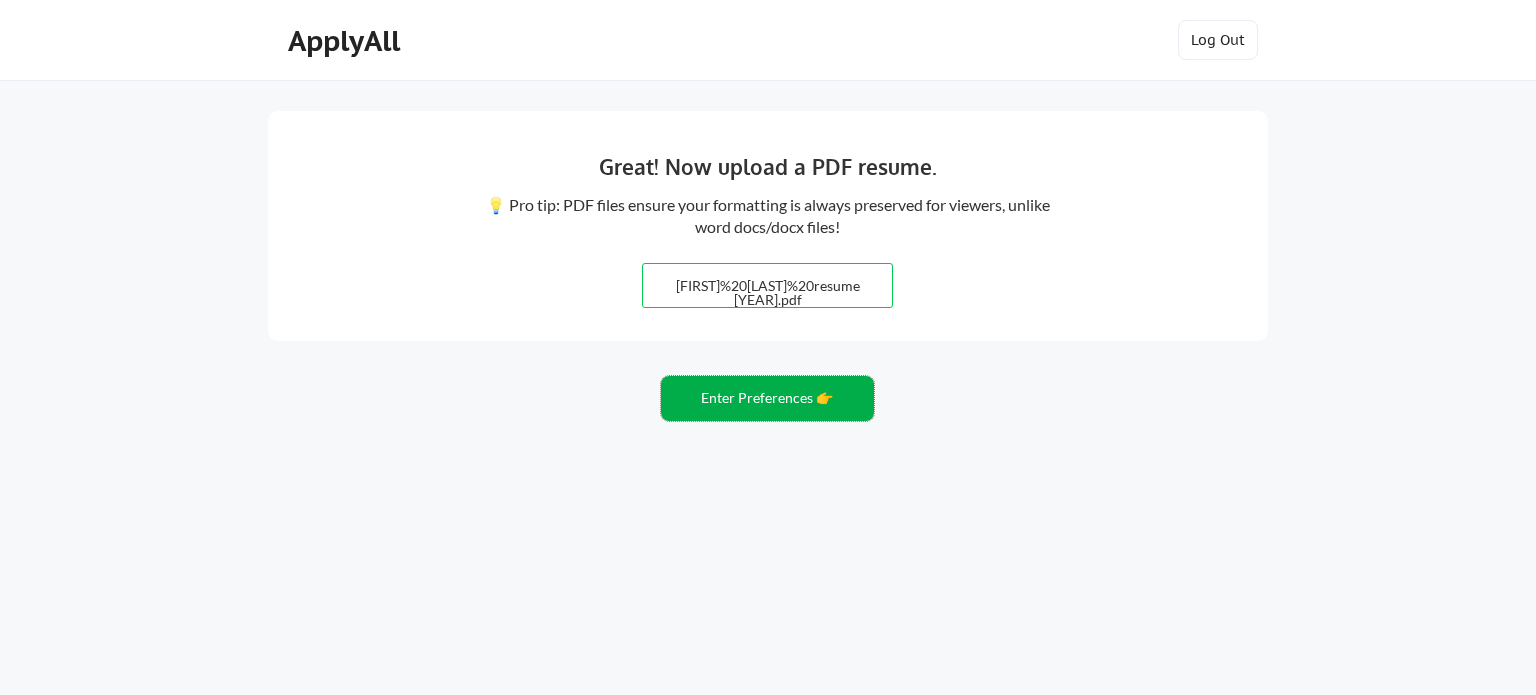 click on "Enter Preferences  👉" at bounding box center [767, 398] 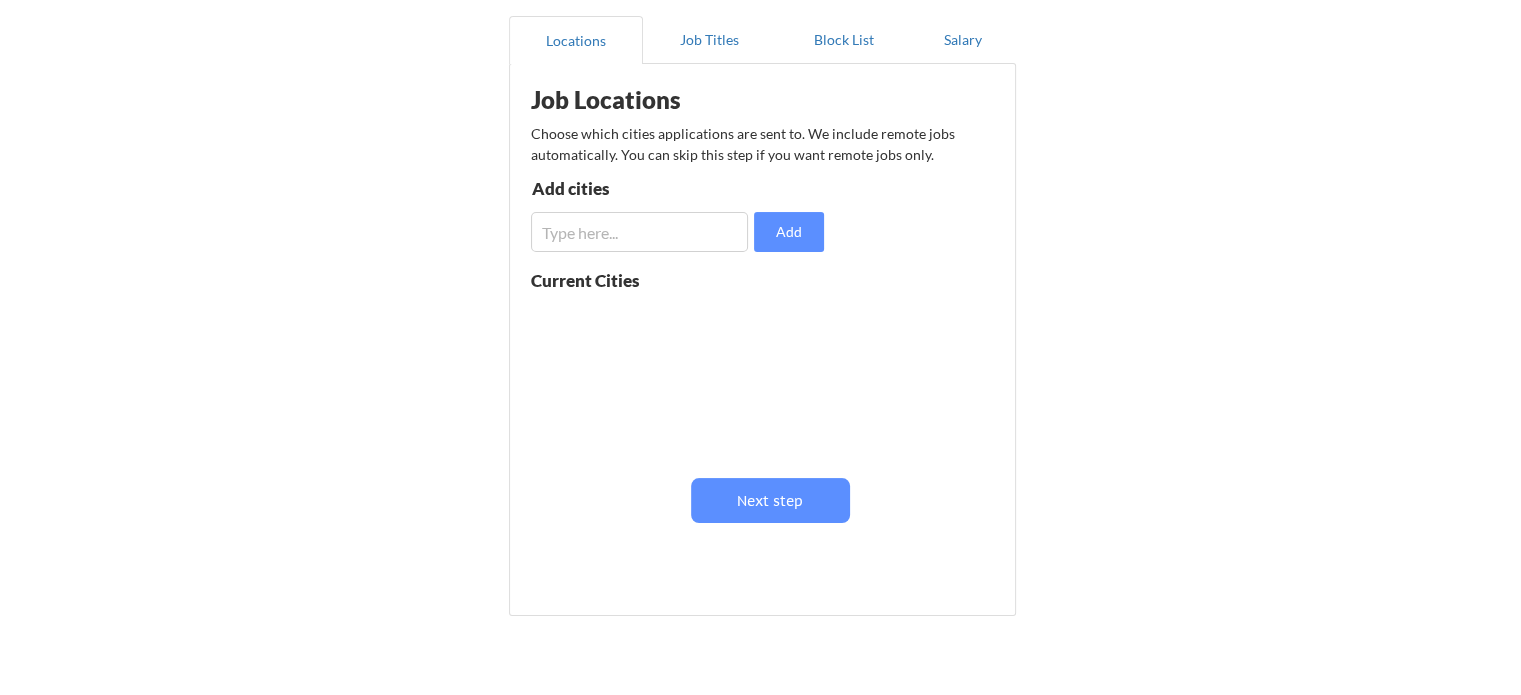 scroll, scrollTop: 200, scrollLeft: 0, axis: vertical 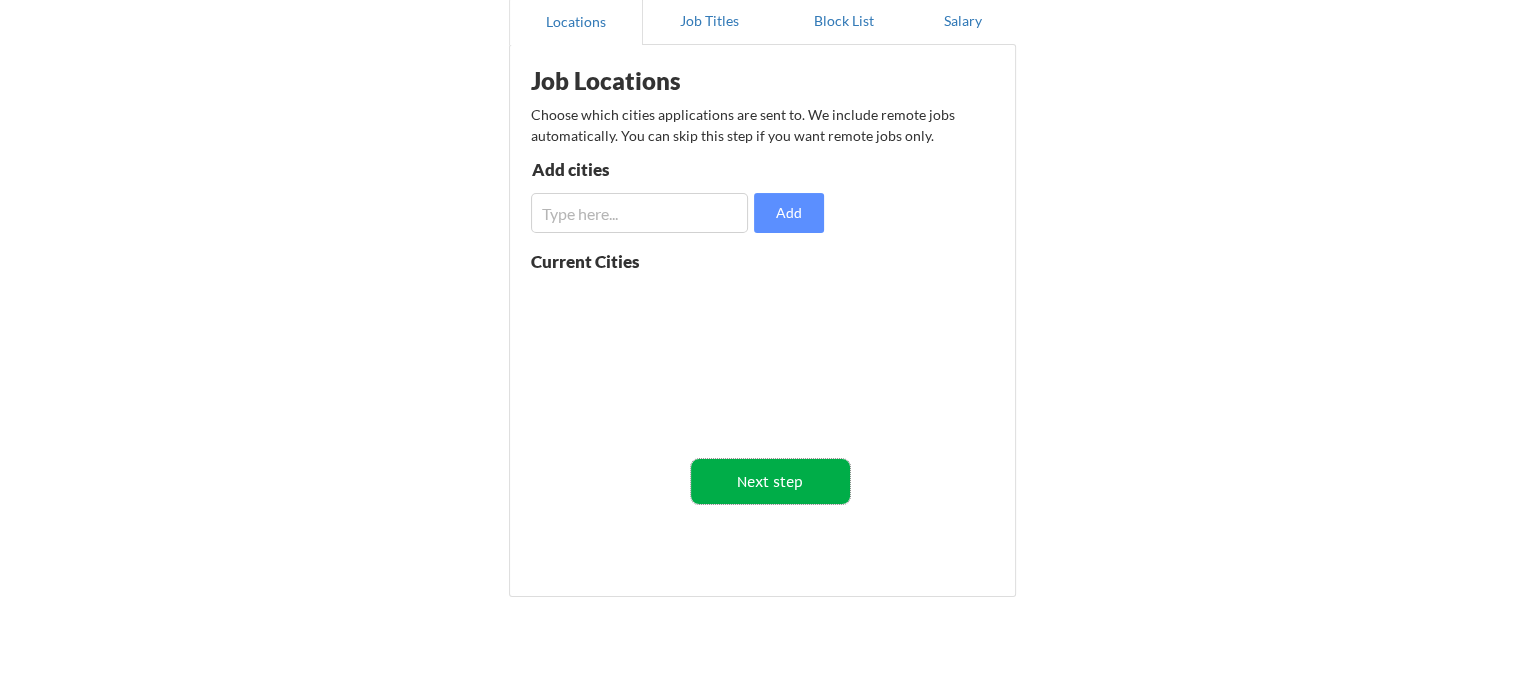 click on "Next step" at bounding box center [770, 481] 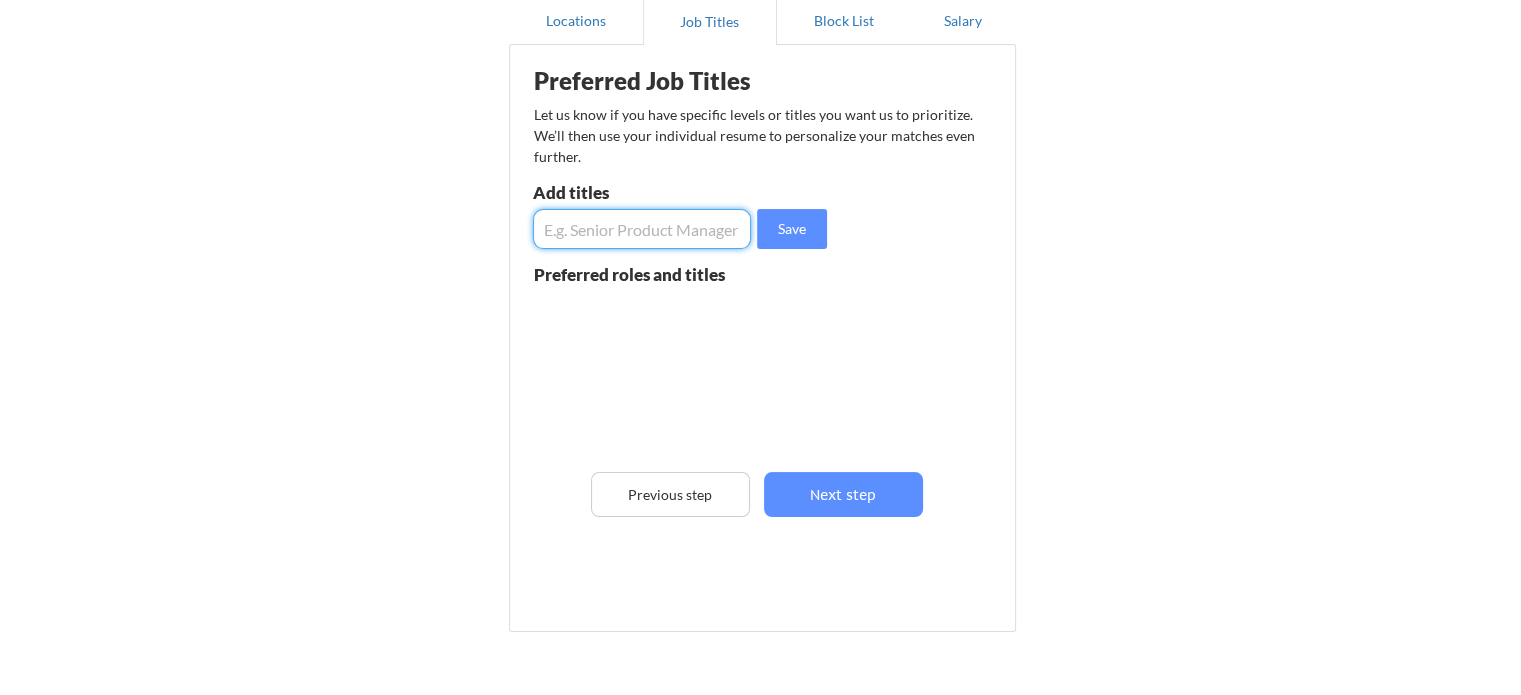 click at bounding box center [642, 229] 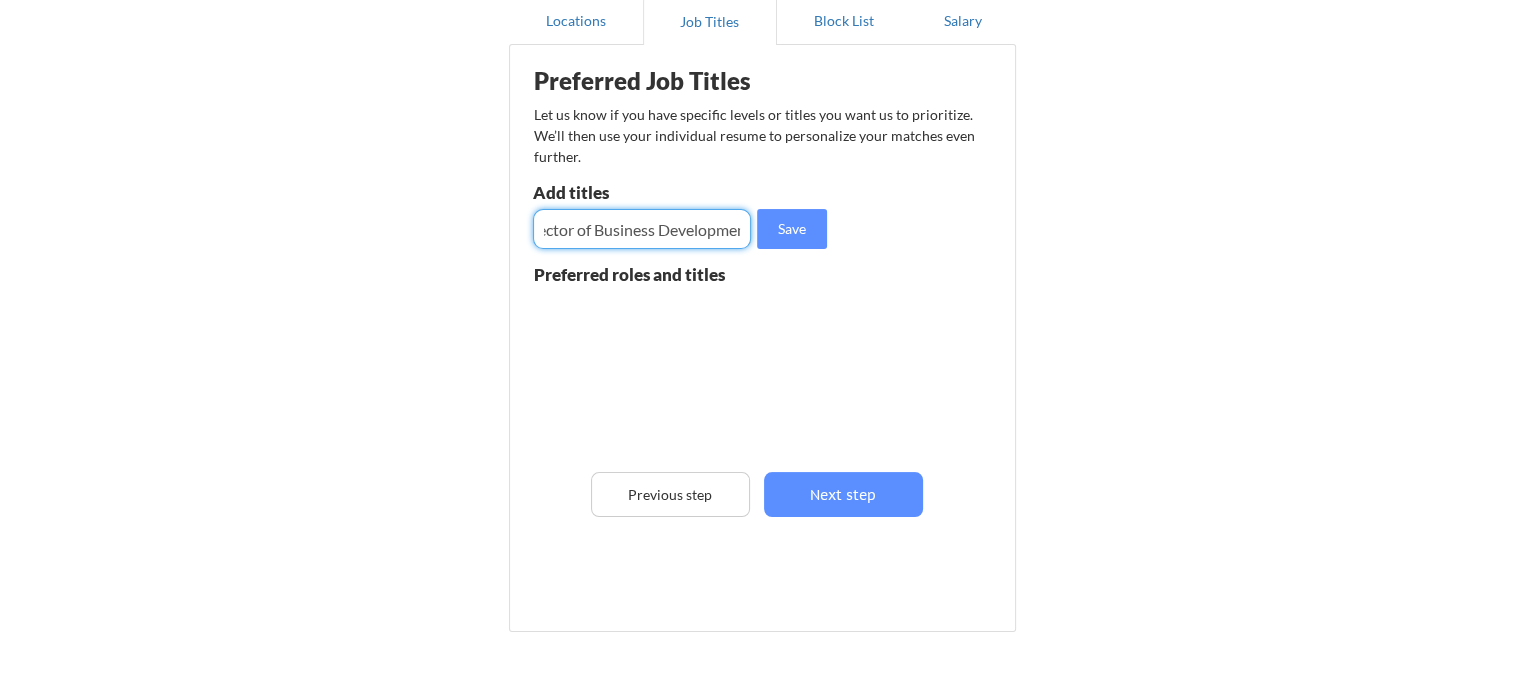 scroll, scrollTop: 0, scrollLeft: 42, axis: horizontal 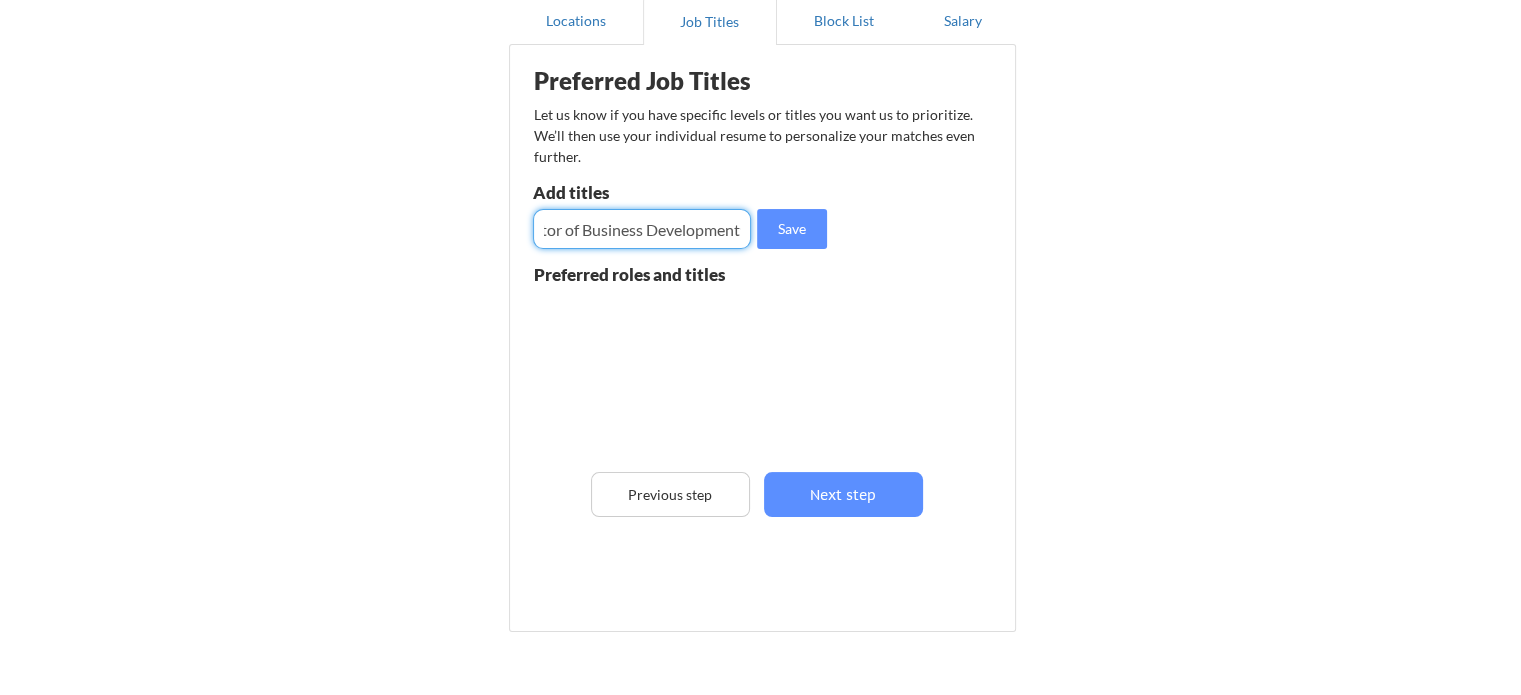 type on "Director of Business Development" 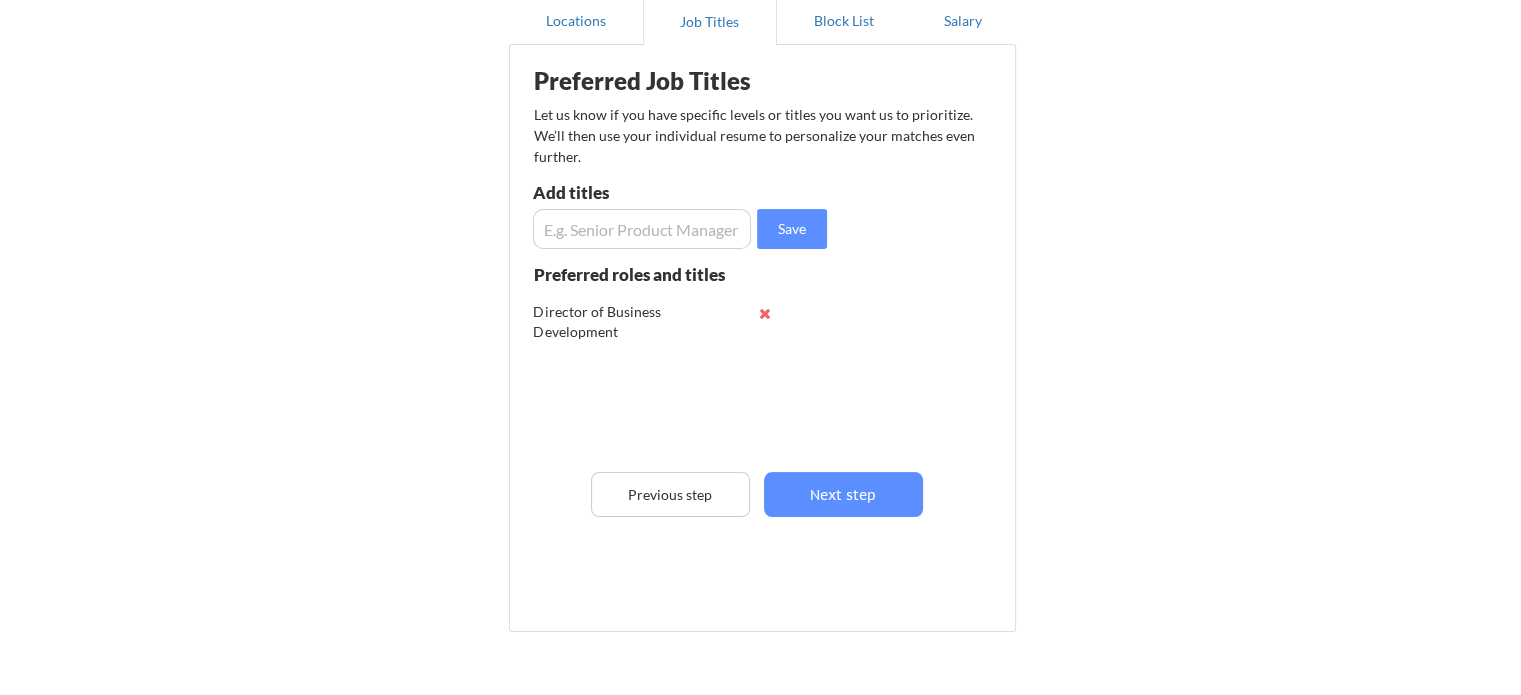 click at bounding box center (642, 229) 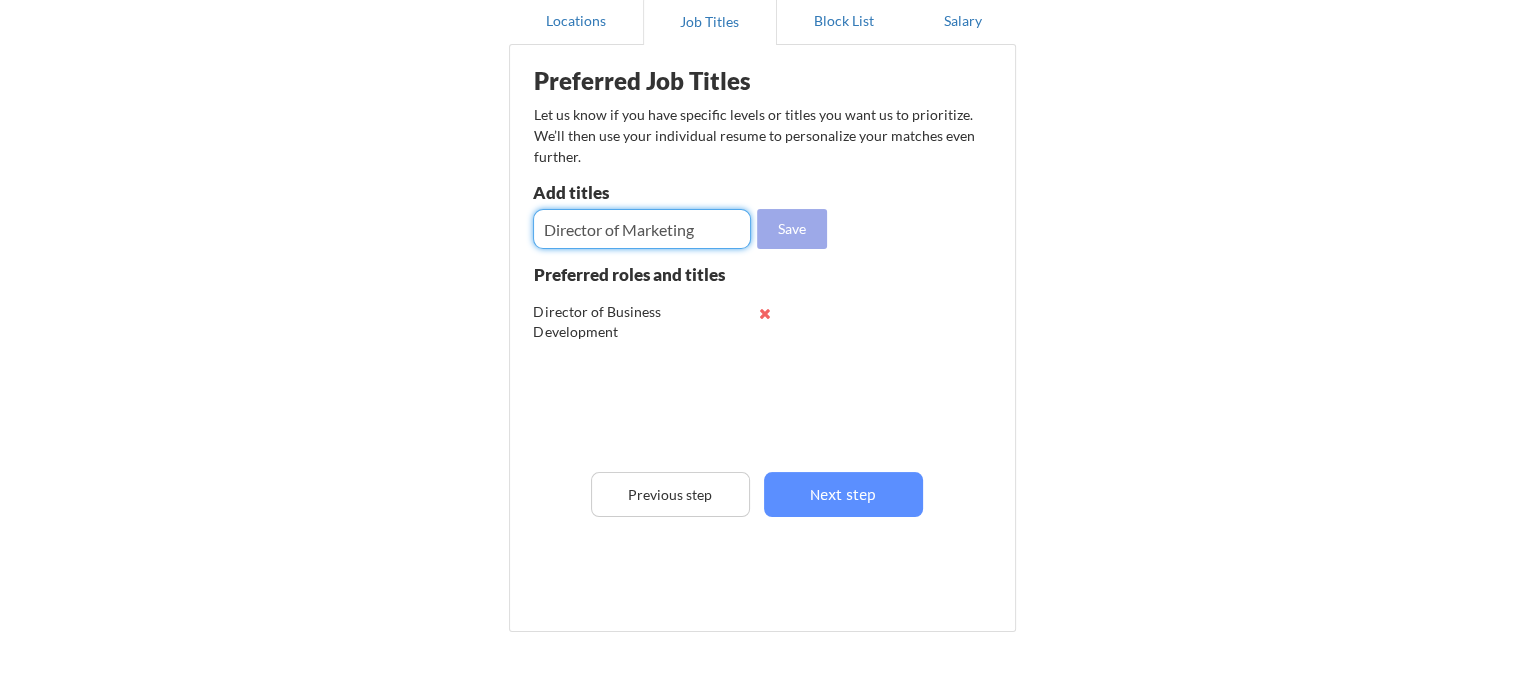 type on "Director of Marketing" 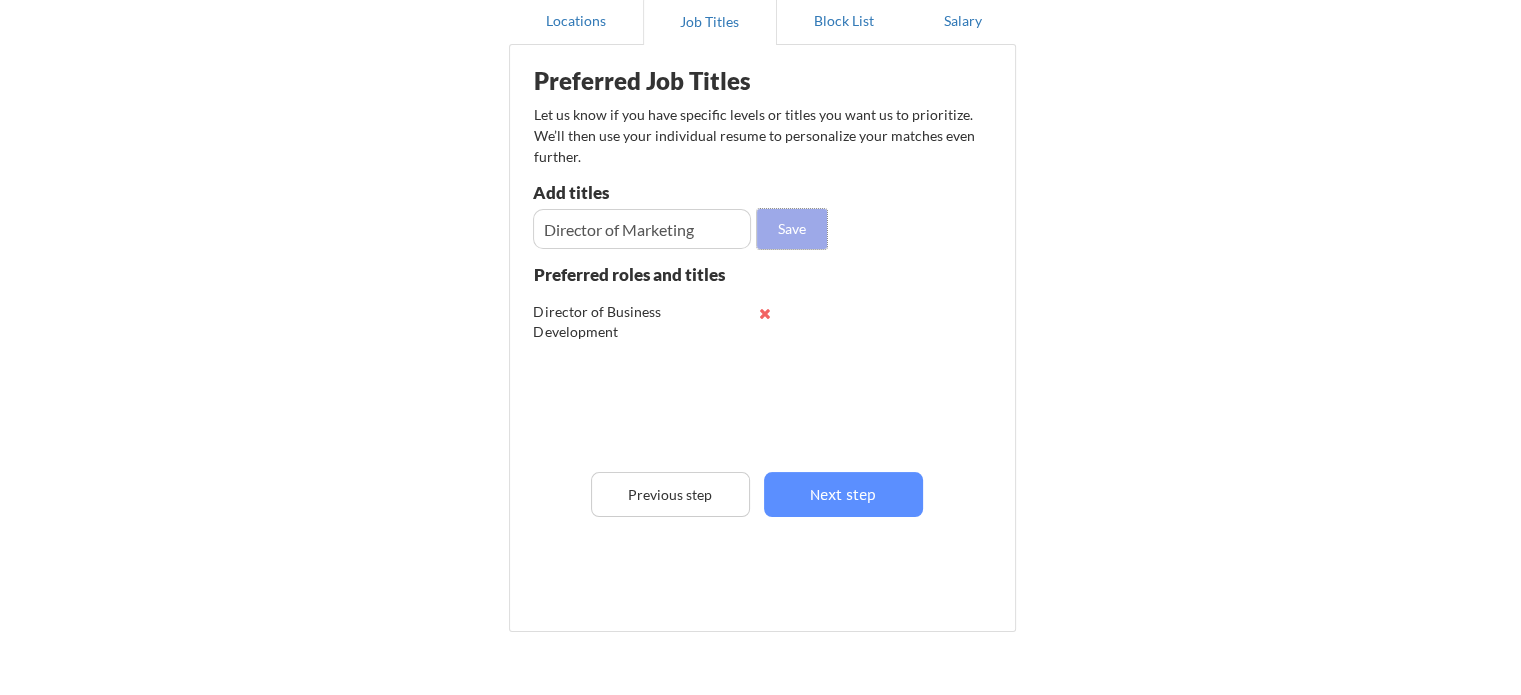 click on "Save" at bounding box center [792, 229] 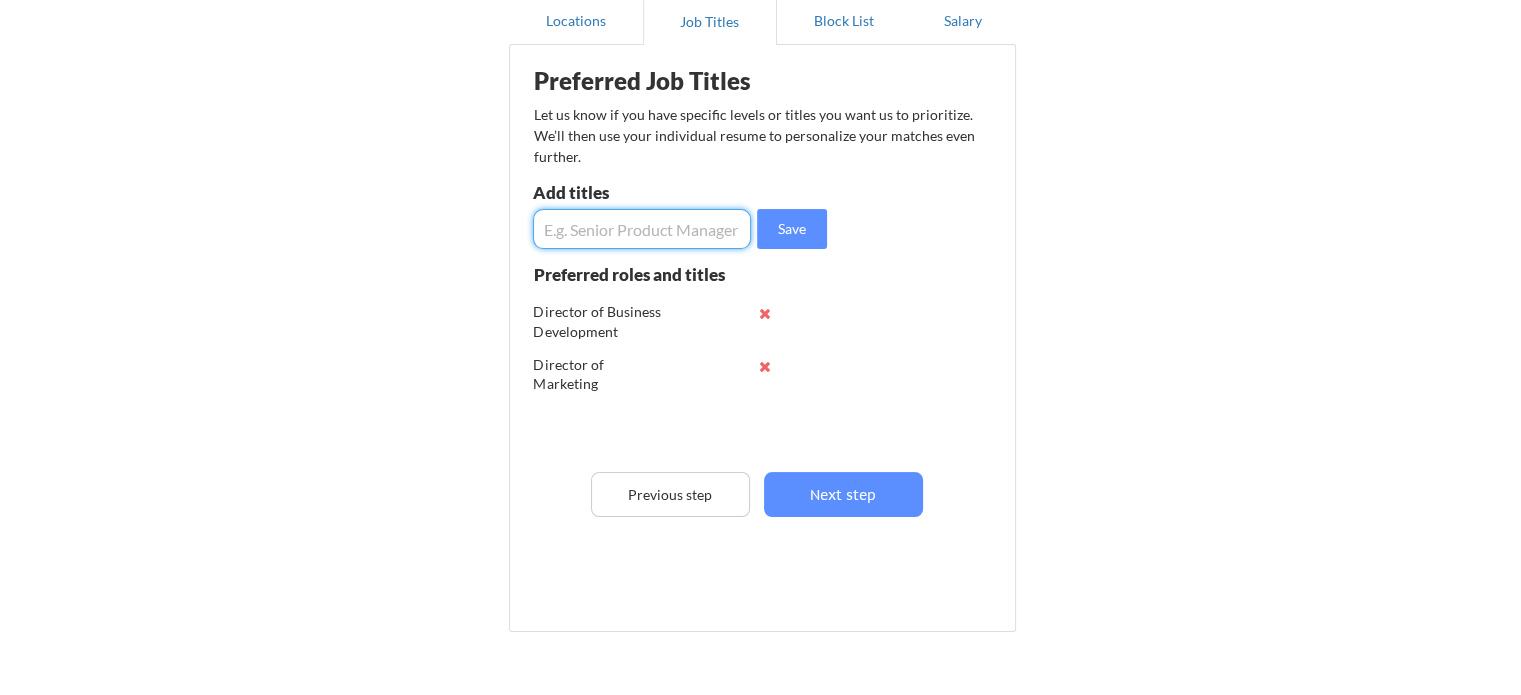 click at bounding box center [642, 229] 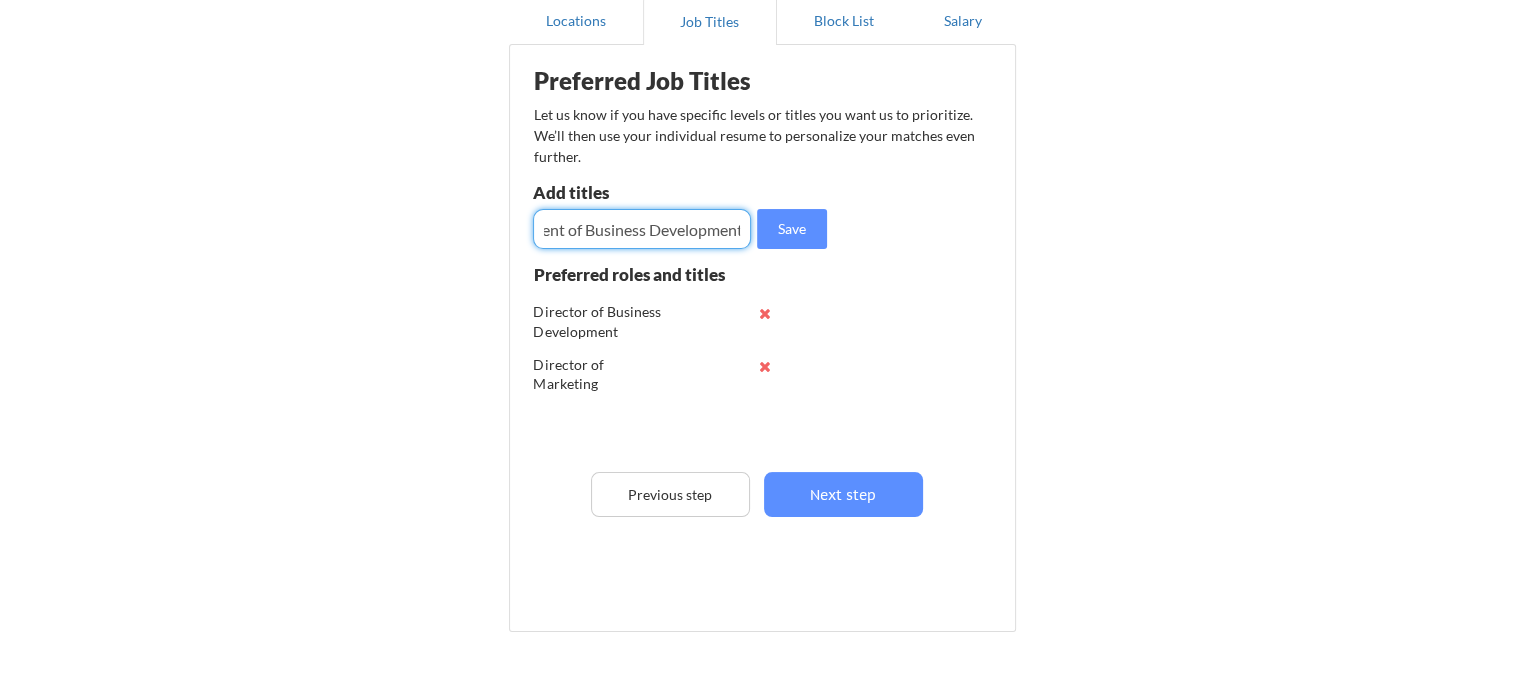 scroll, scrollTop: 0, scrollLeft: 84, axis: horizontal 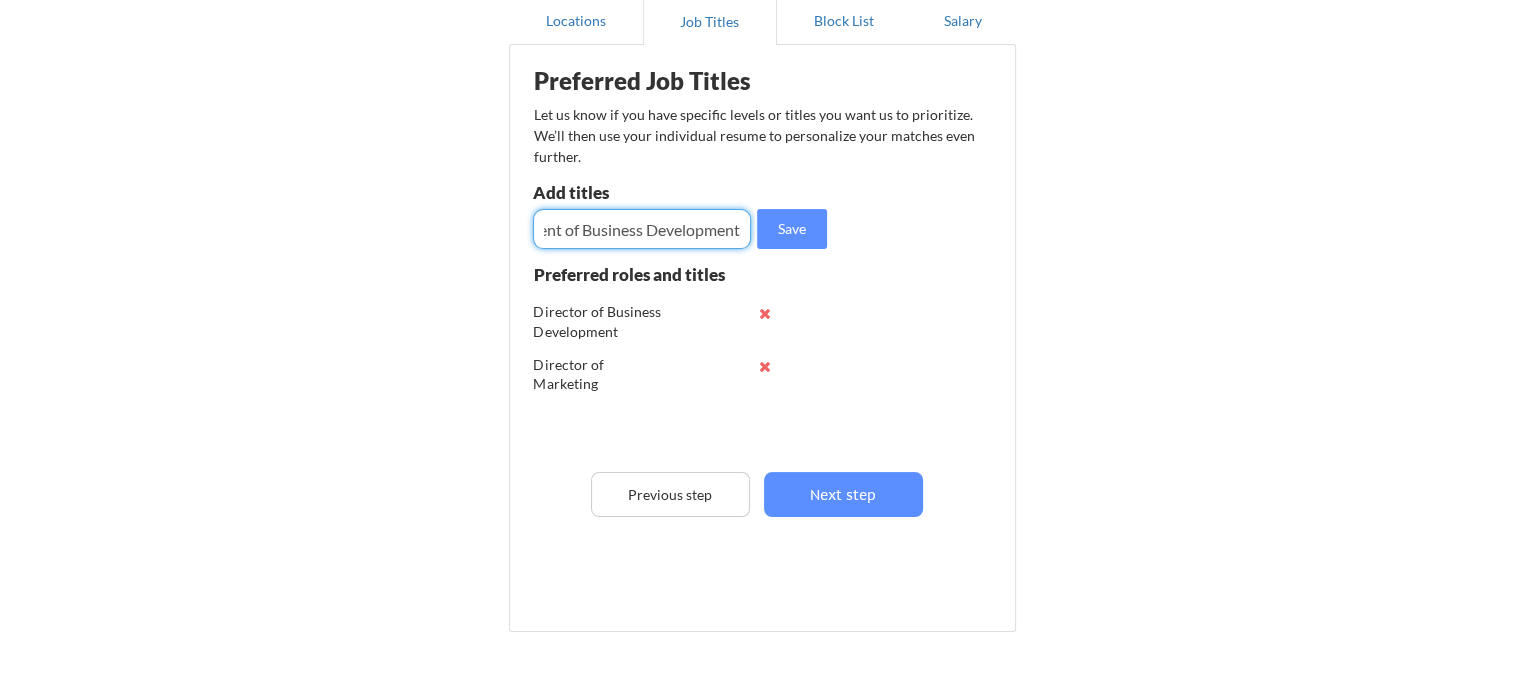 type on "Vice President of Business Development" 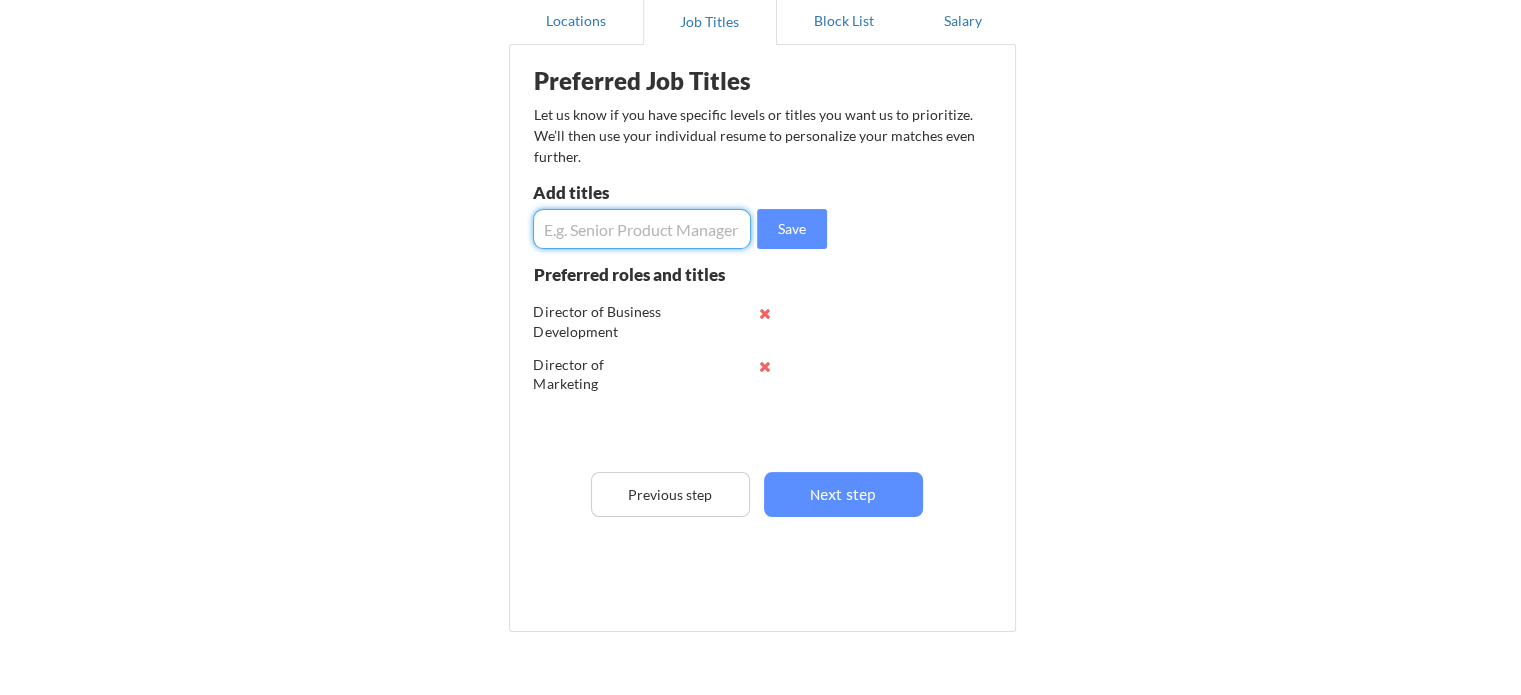 scroll, scrollTop: 0, scrollLeft: 0, axis: both 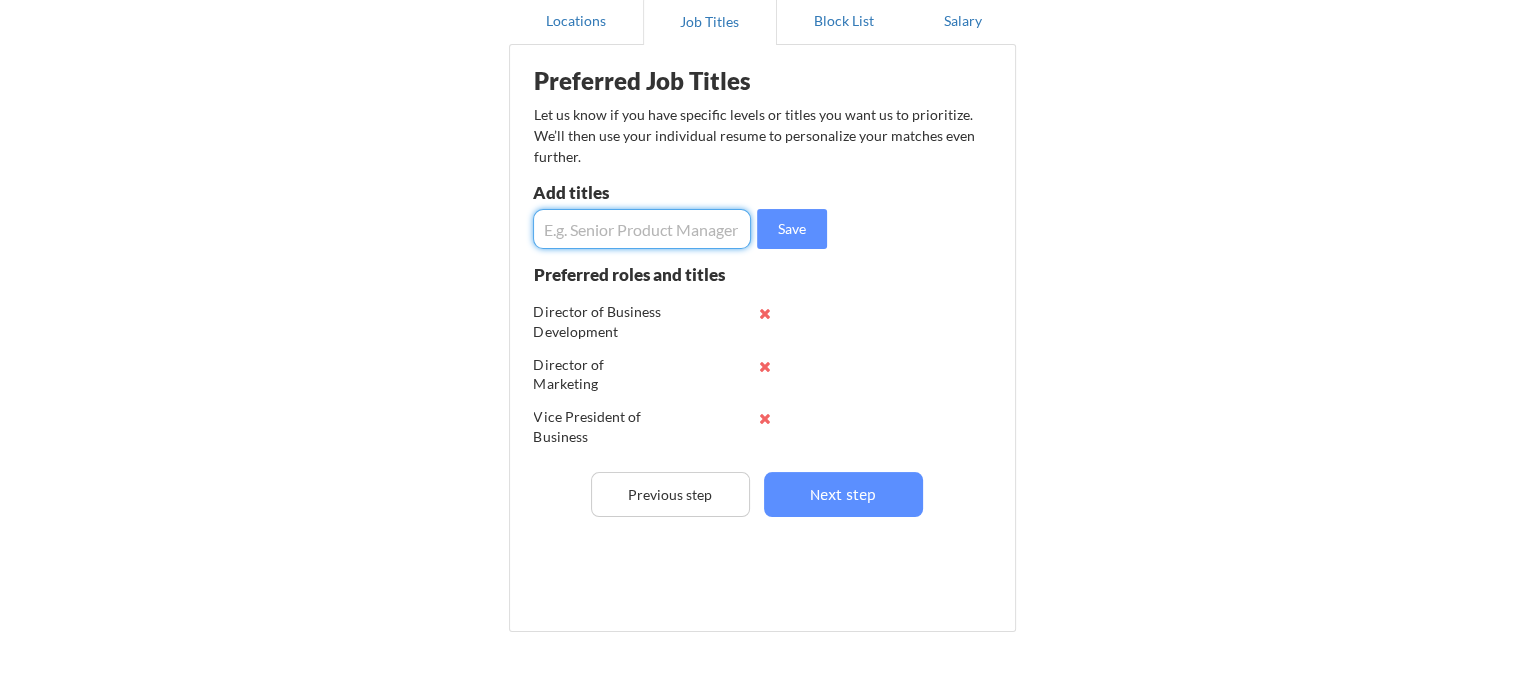 click at bounding box center (642, 229) 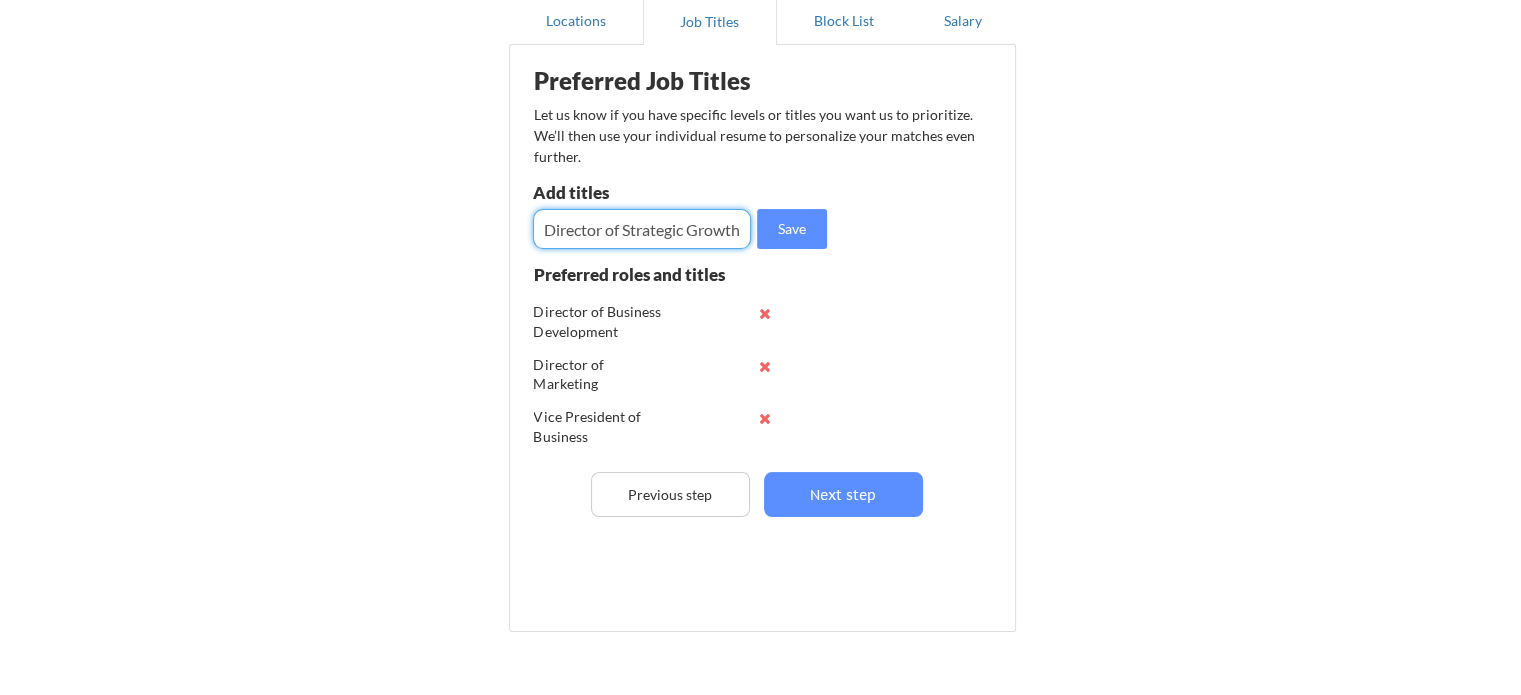 scroll, scrollTop: 0, scrollLeft: 3, axis: horizontal 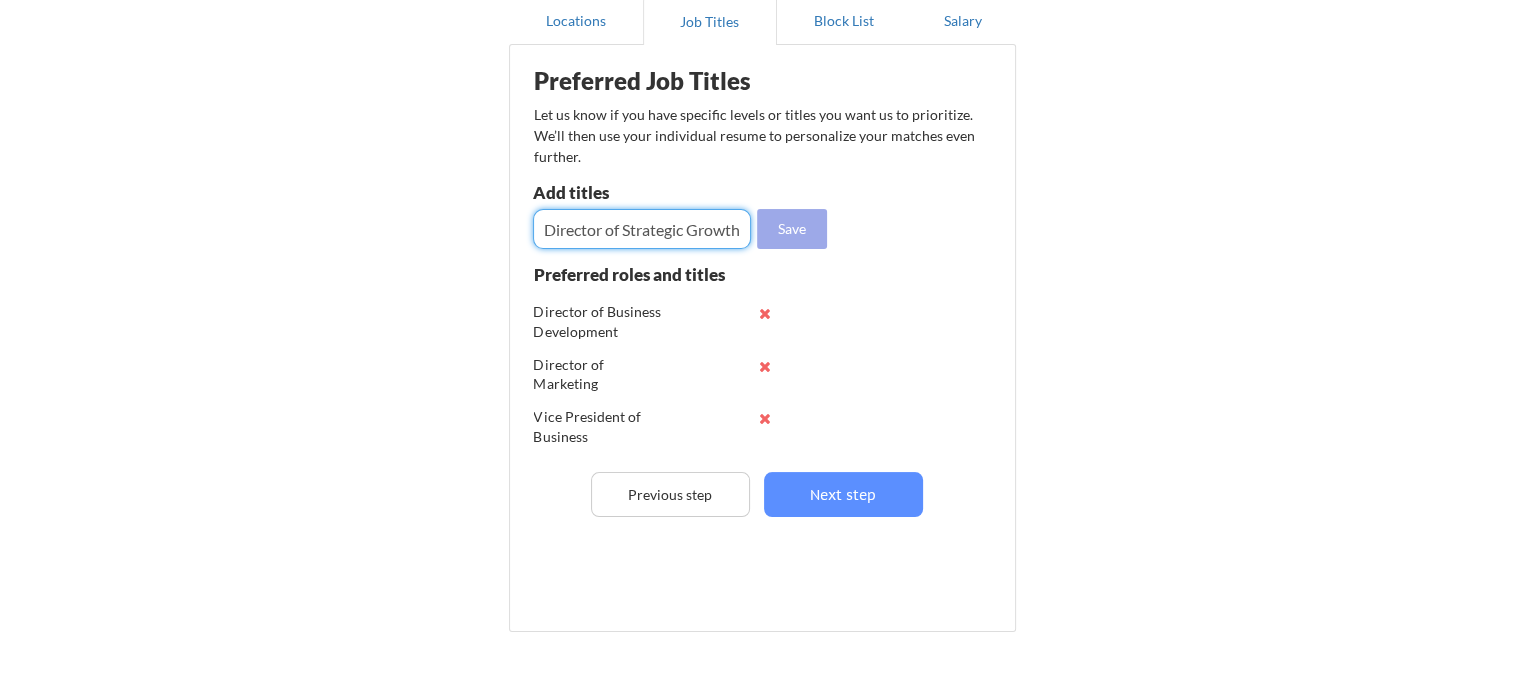 type on "Director of Strategic Growth" 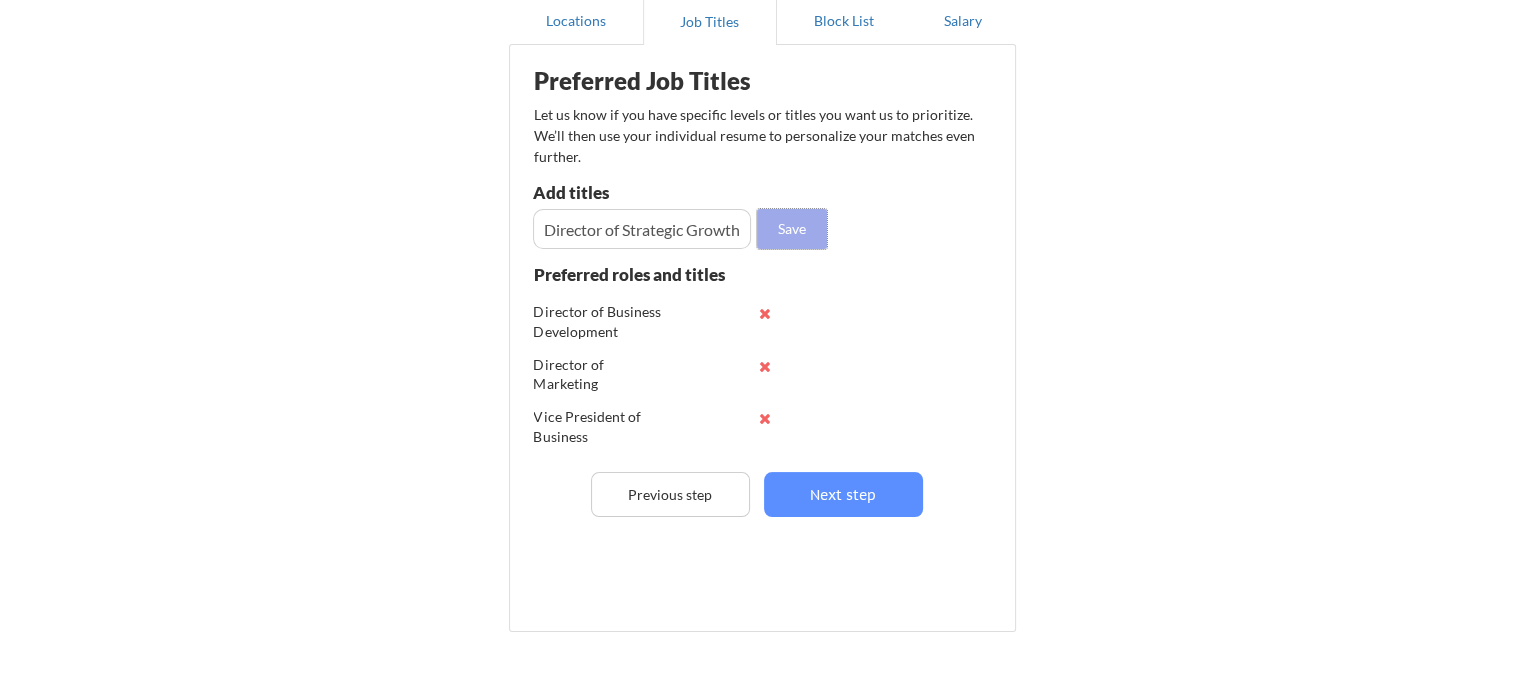 click on "Save" at bounding box center [792, 229] 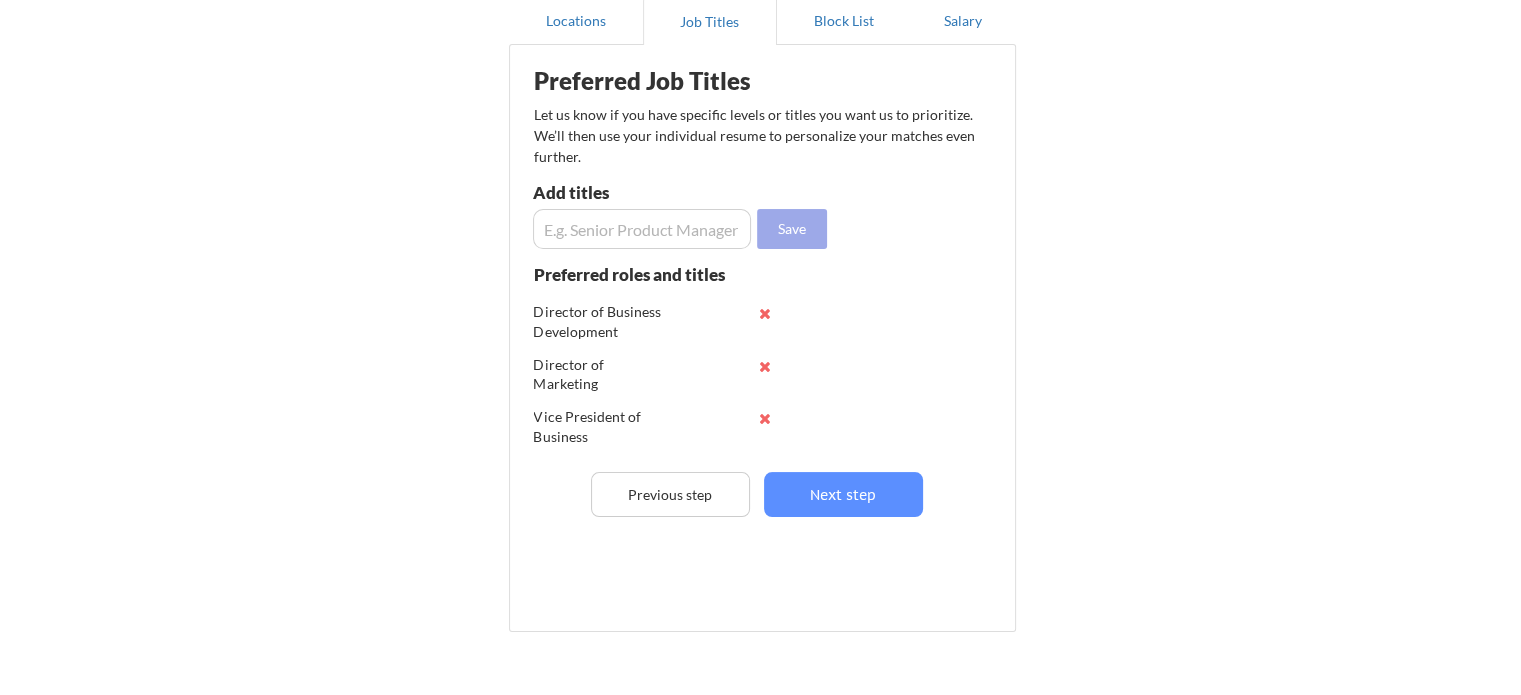 type 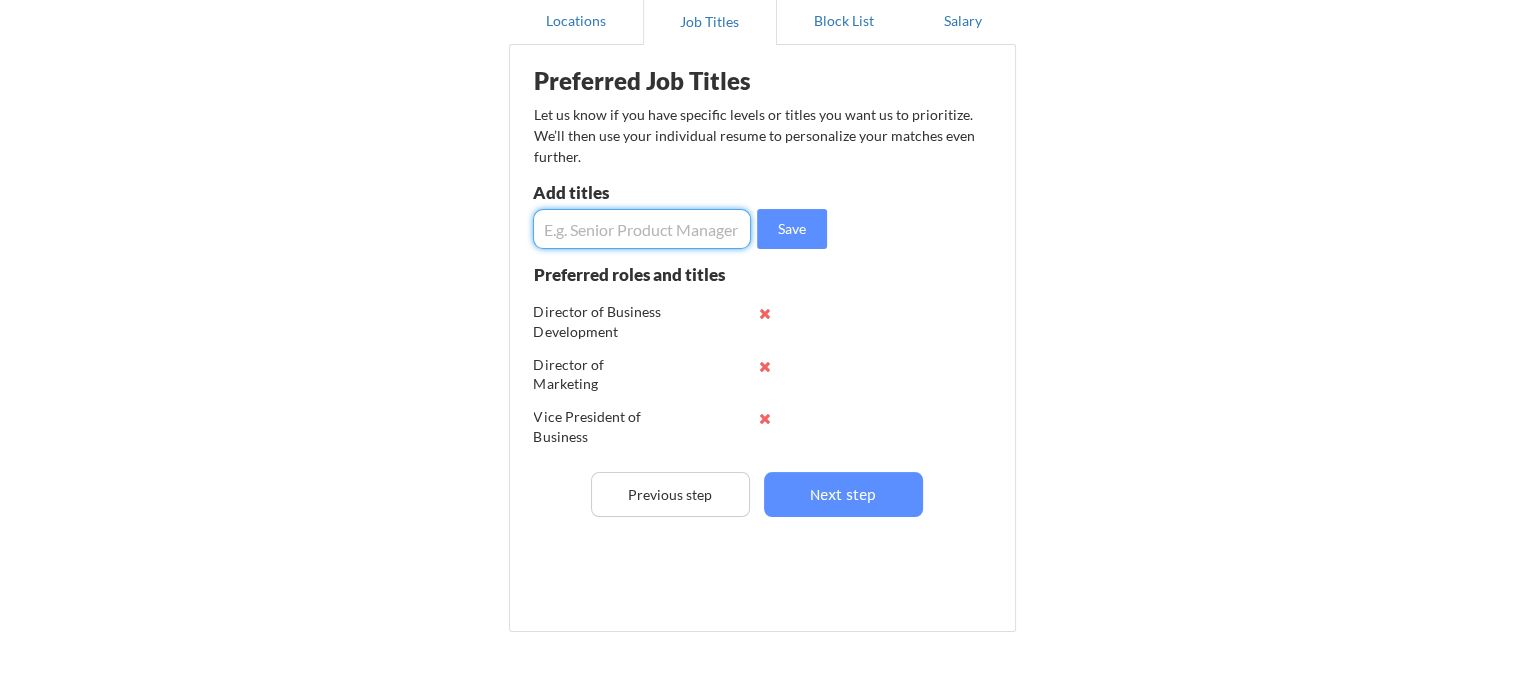 click at bounding box center (642, 229) 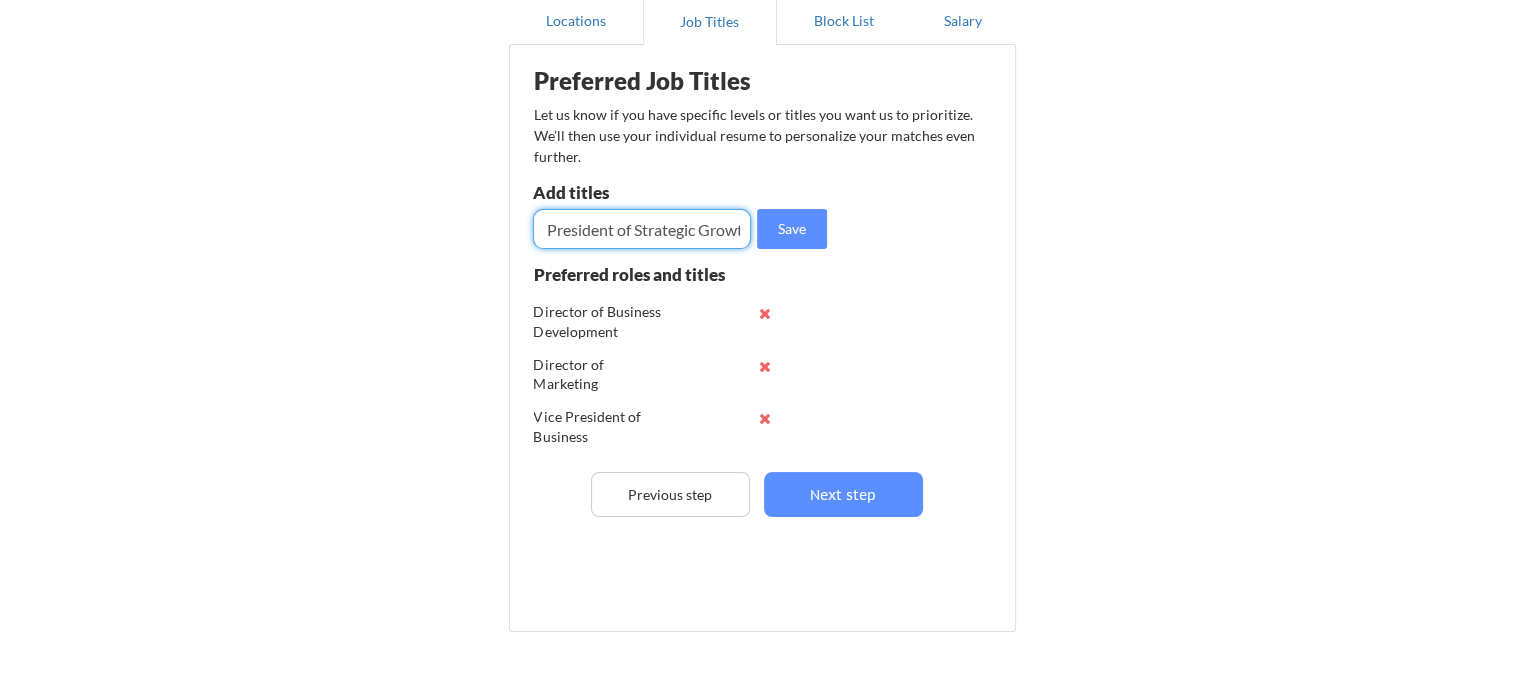 scroll, scrollTop: 0, scrollLeft: 45, axis: horizontal 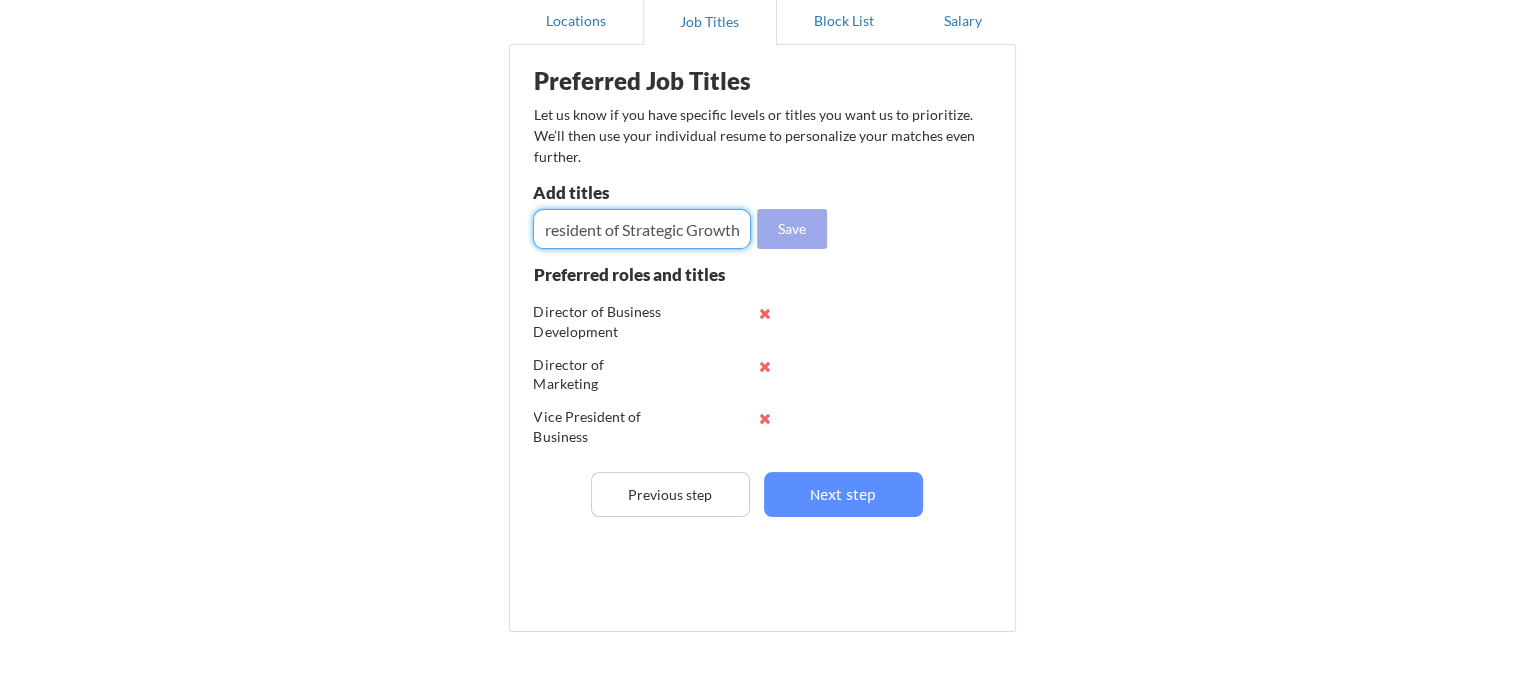 type on "Vice President of Strategic Growth" 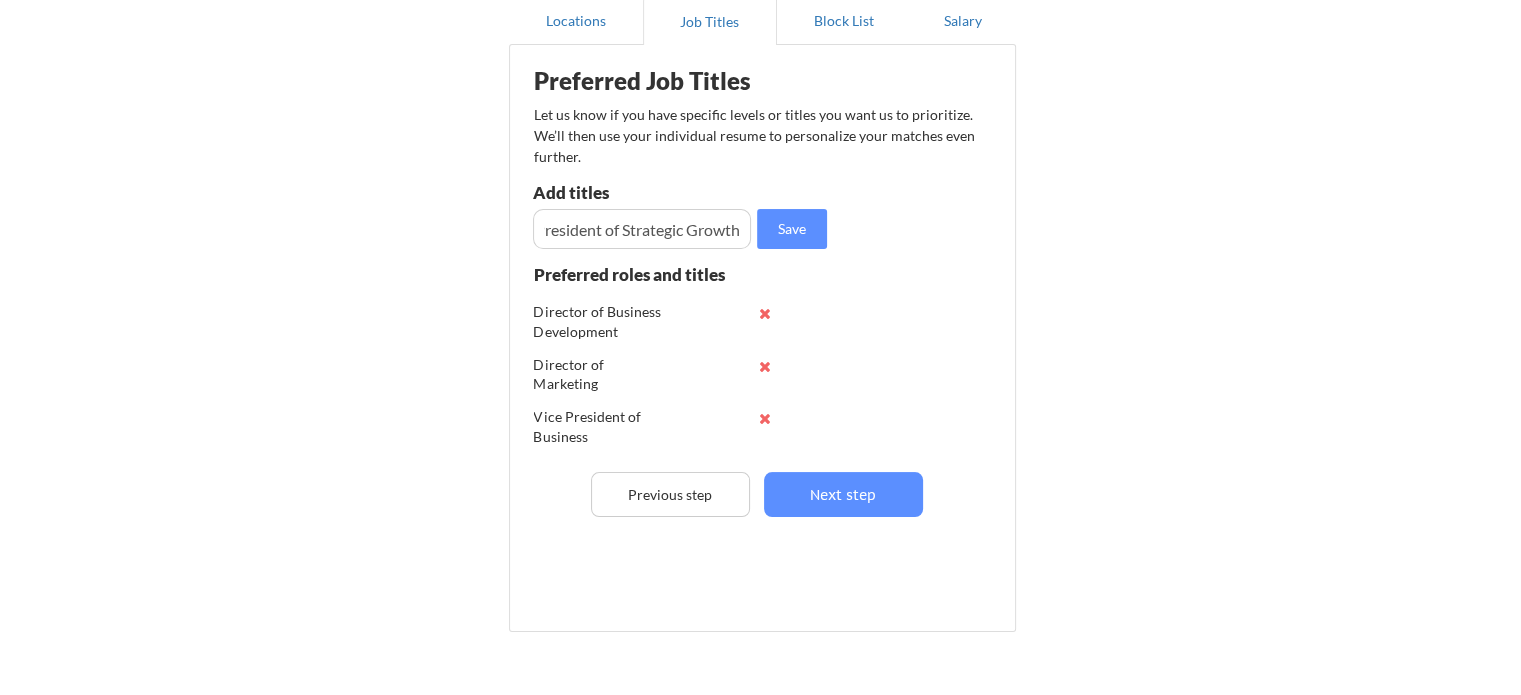 scroll, scrollTop: 0, scrollLeft: 0, axis: both 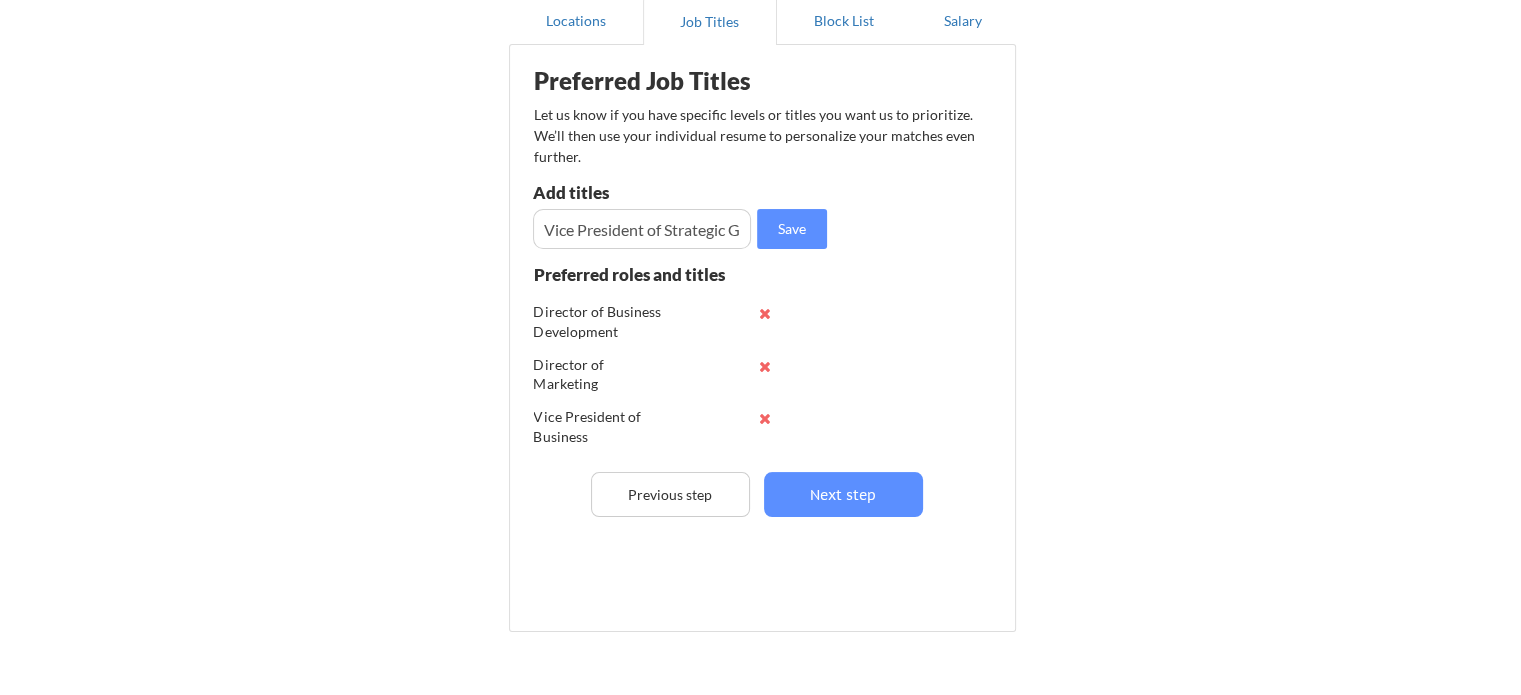 click on "Save" at bounding box center [682, 229] 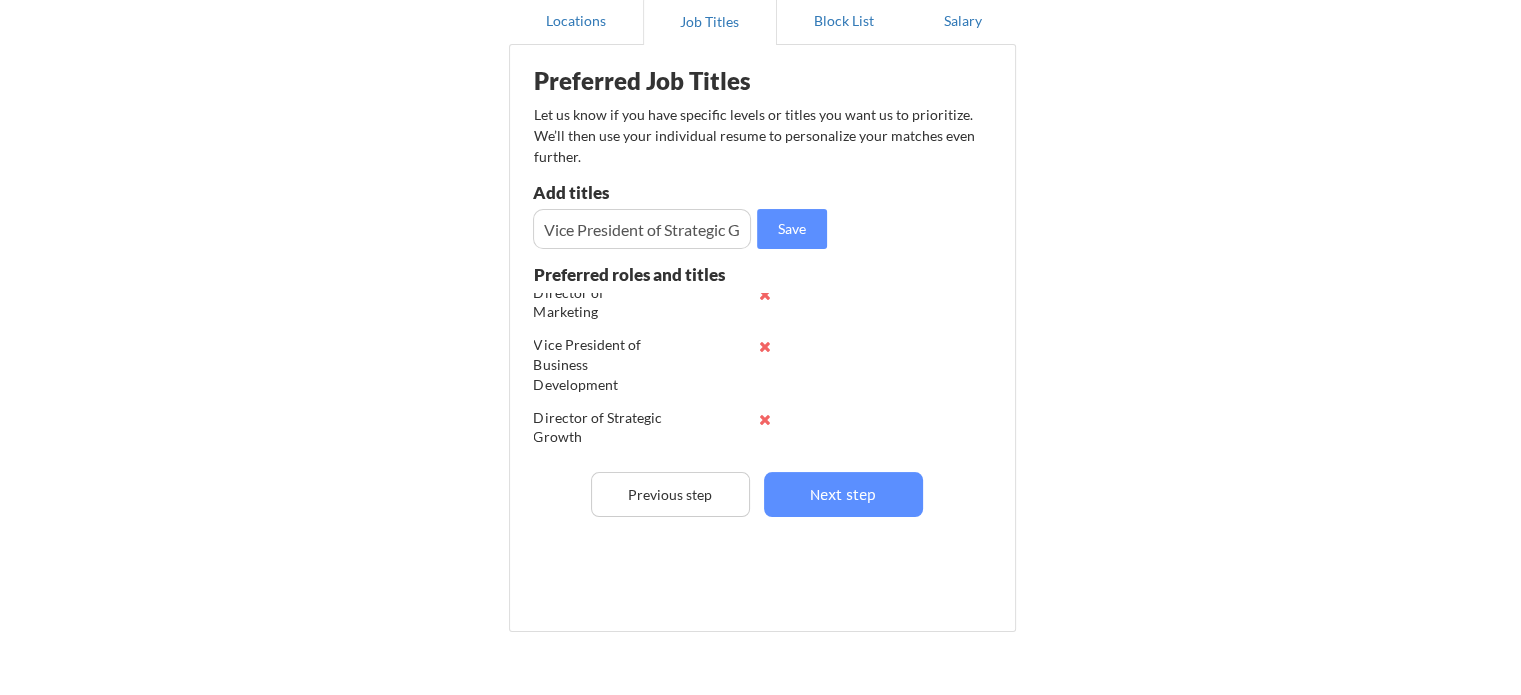 scroll, scrollTop: 0, scrollLeft: 0, axis: both 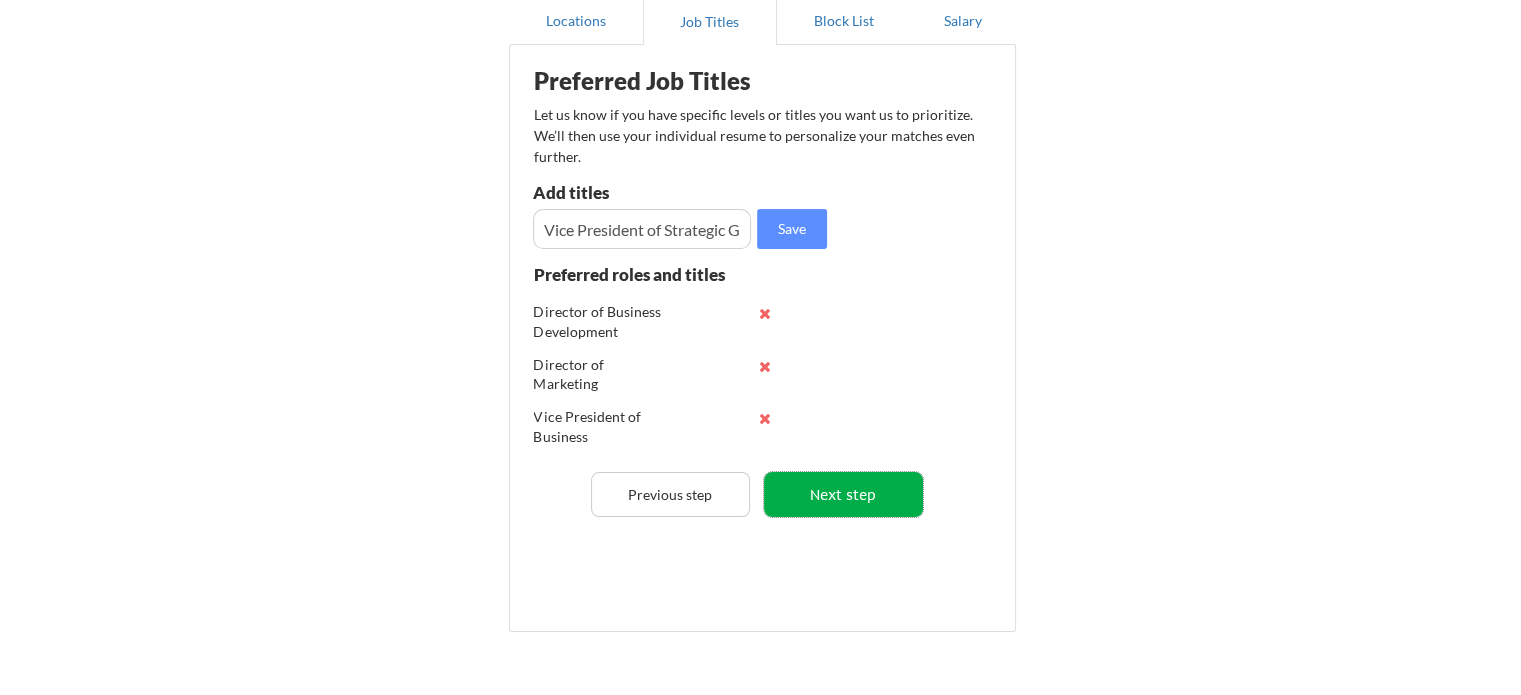 click on "Next step" at bounding box center (843, 494) 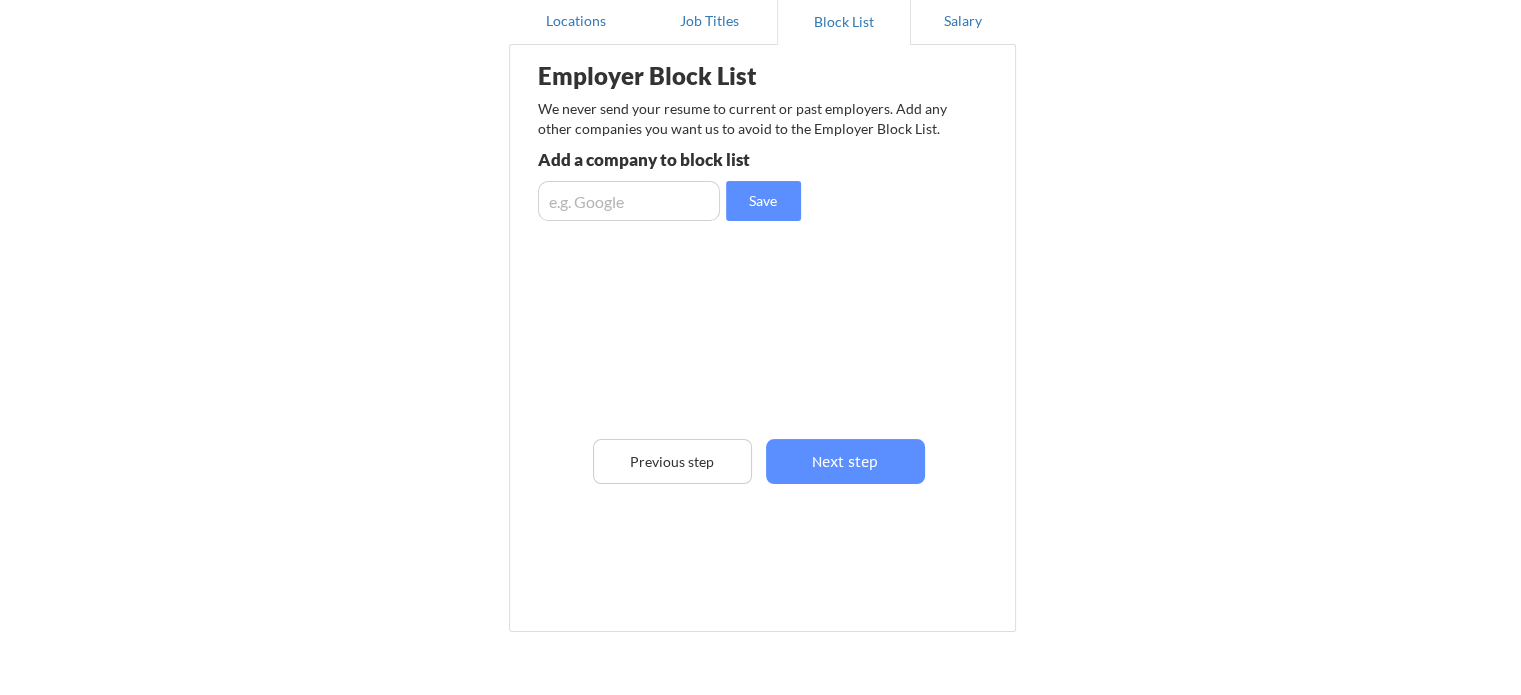 scroll, scrollTop: 100, scrollLeft: 0, axis: vertical 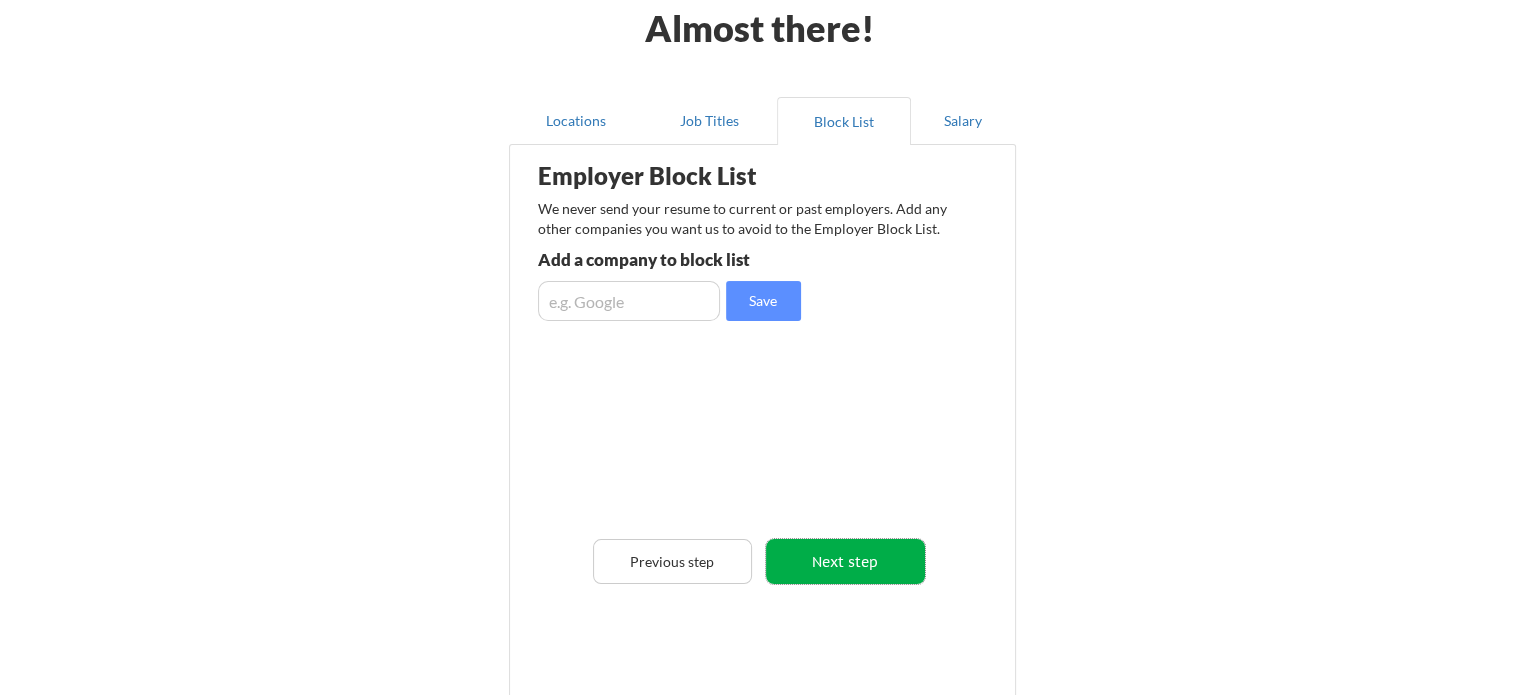 click on "Next step" at bounding box center (845, 561) 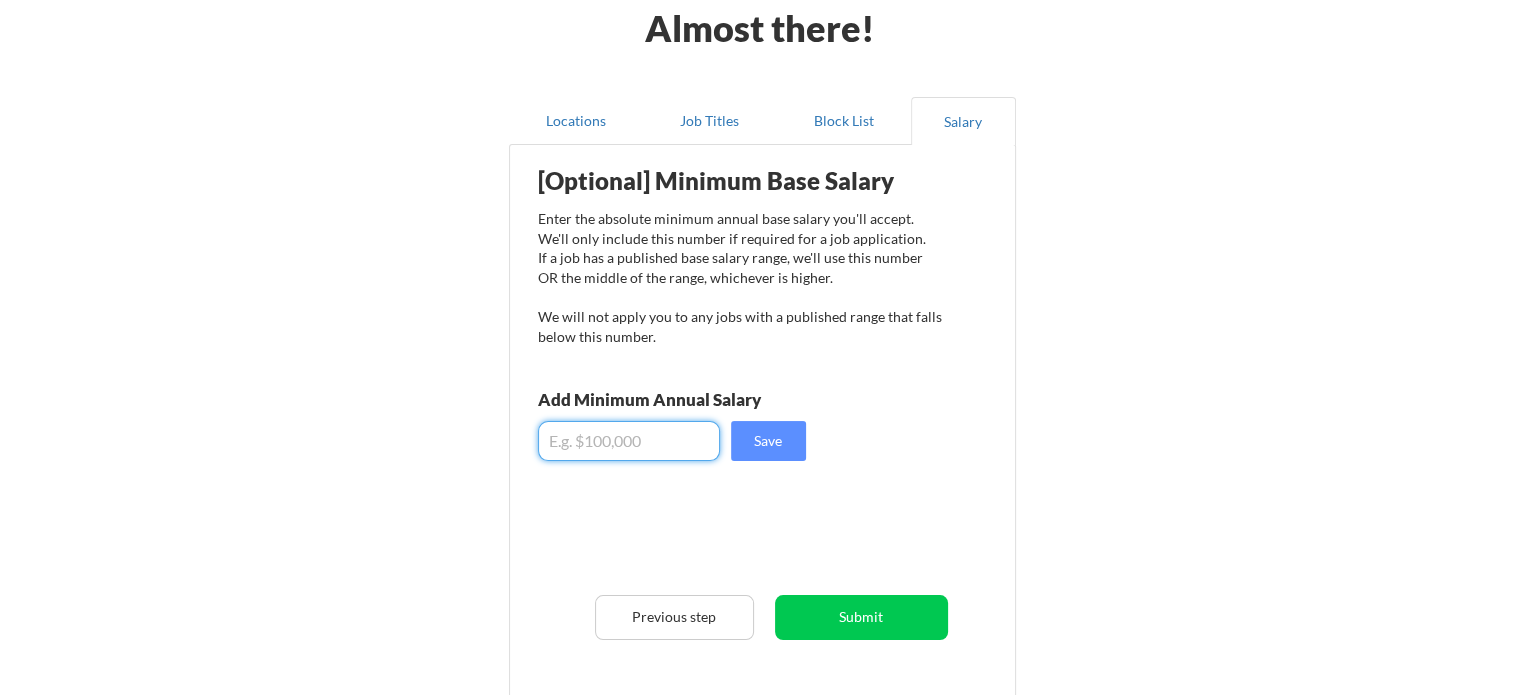 click at bounding box center (629, 441) 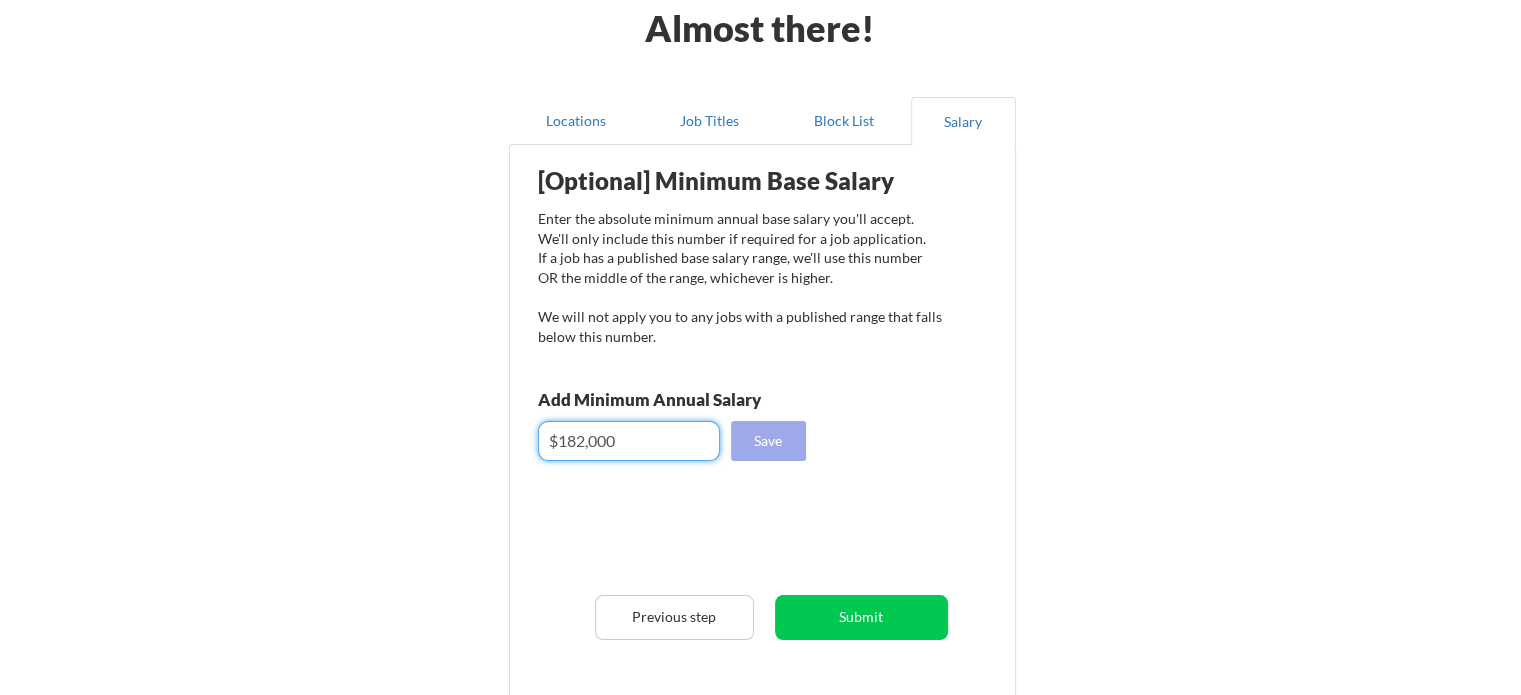 type on "$182,000" 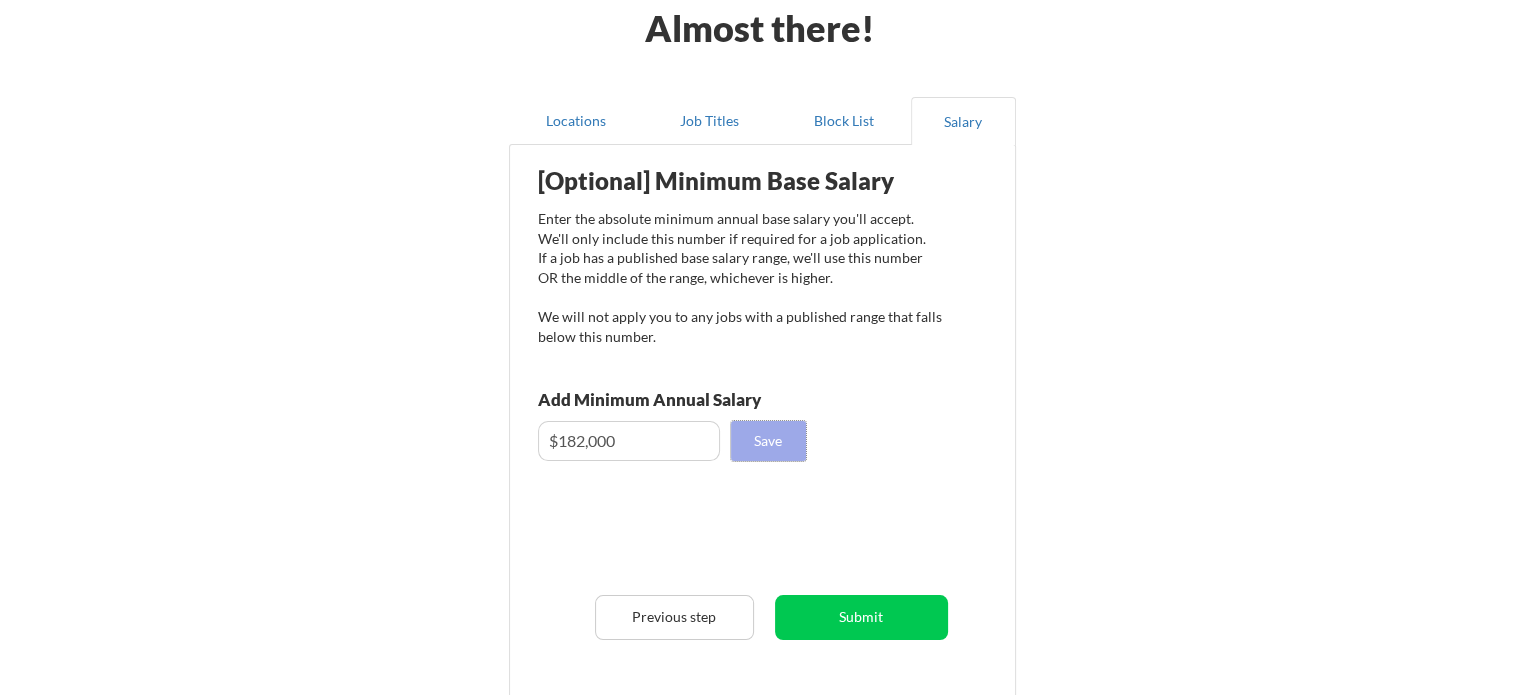 click on "Save" at bounding box center (768, 441) 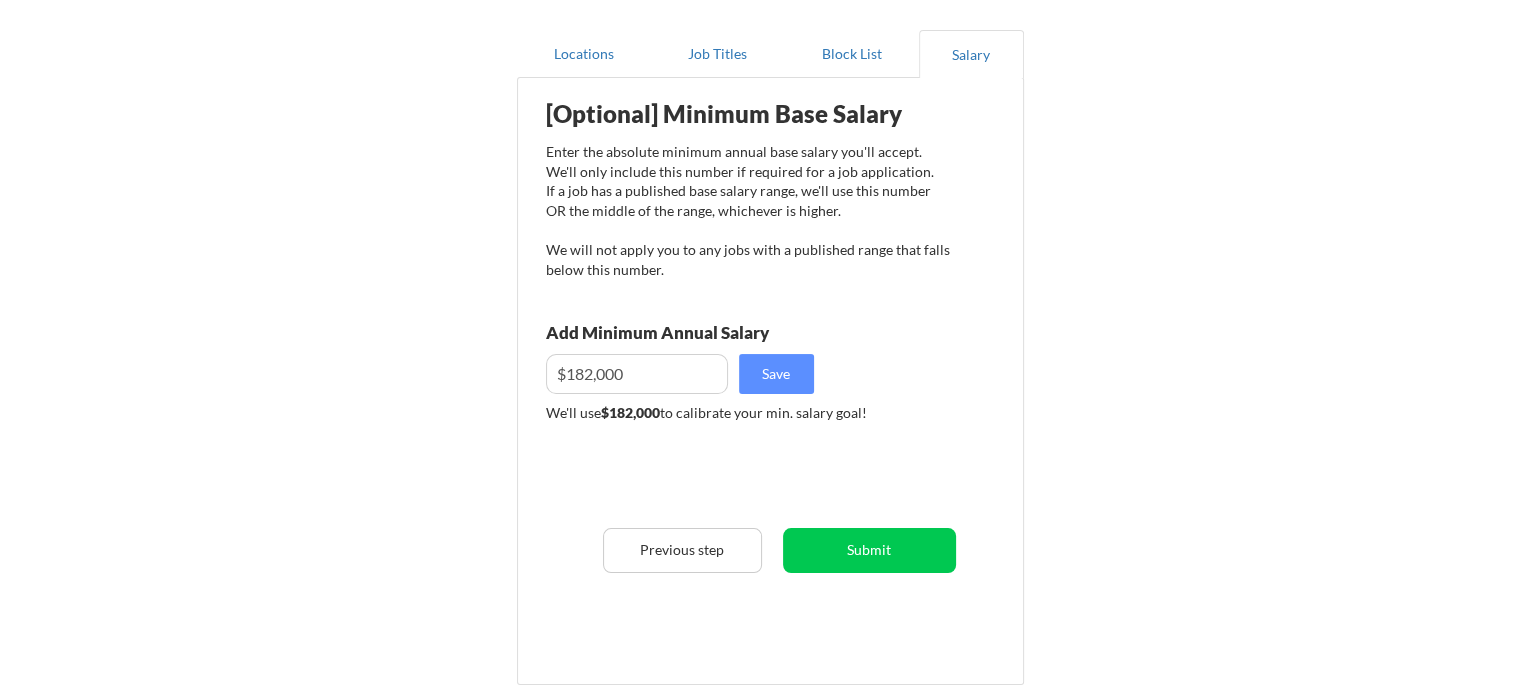 scroll, scrollTop: 200, scrollLeft: 0, axis: vertical 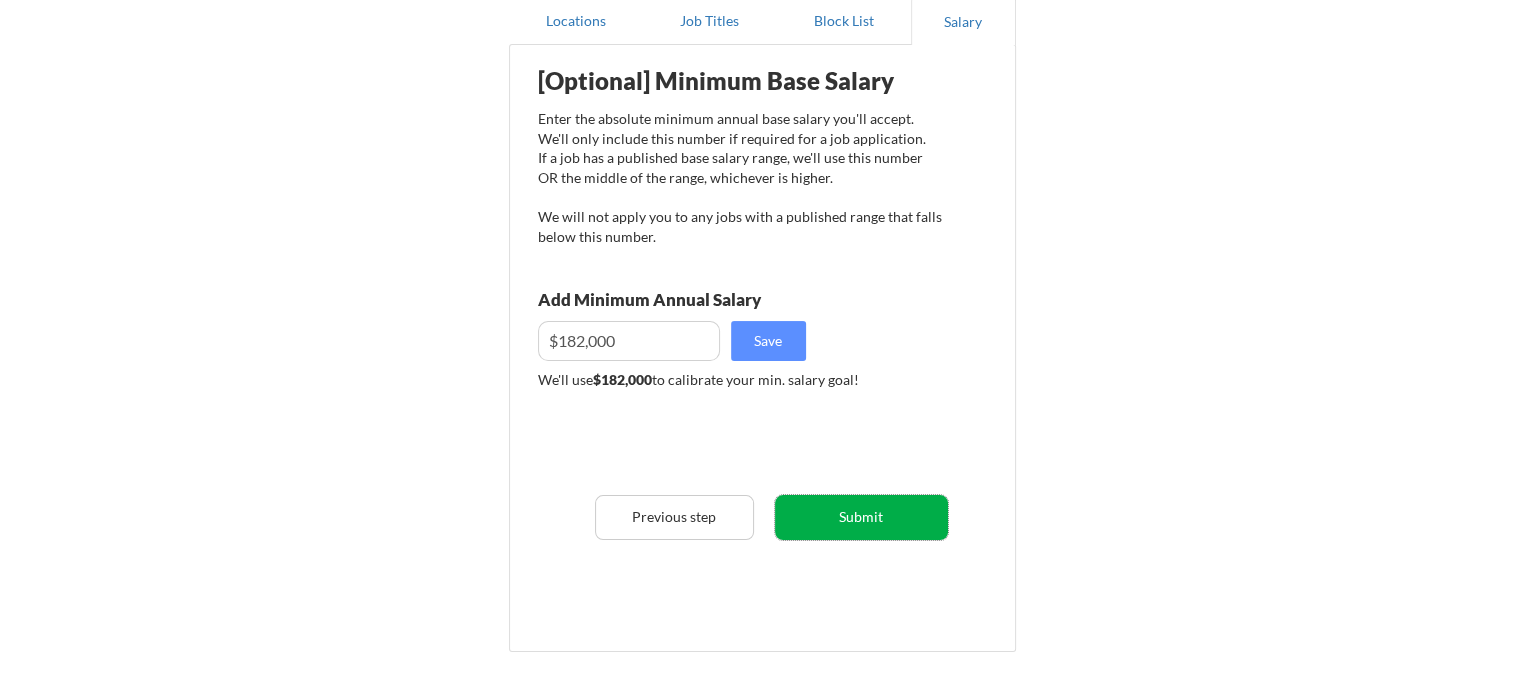 click on "Submit" at bounding box center [861, 517] 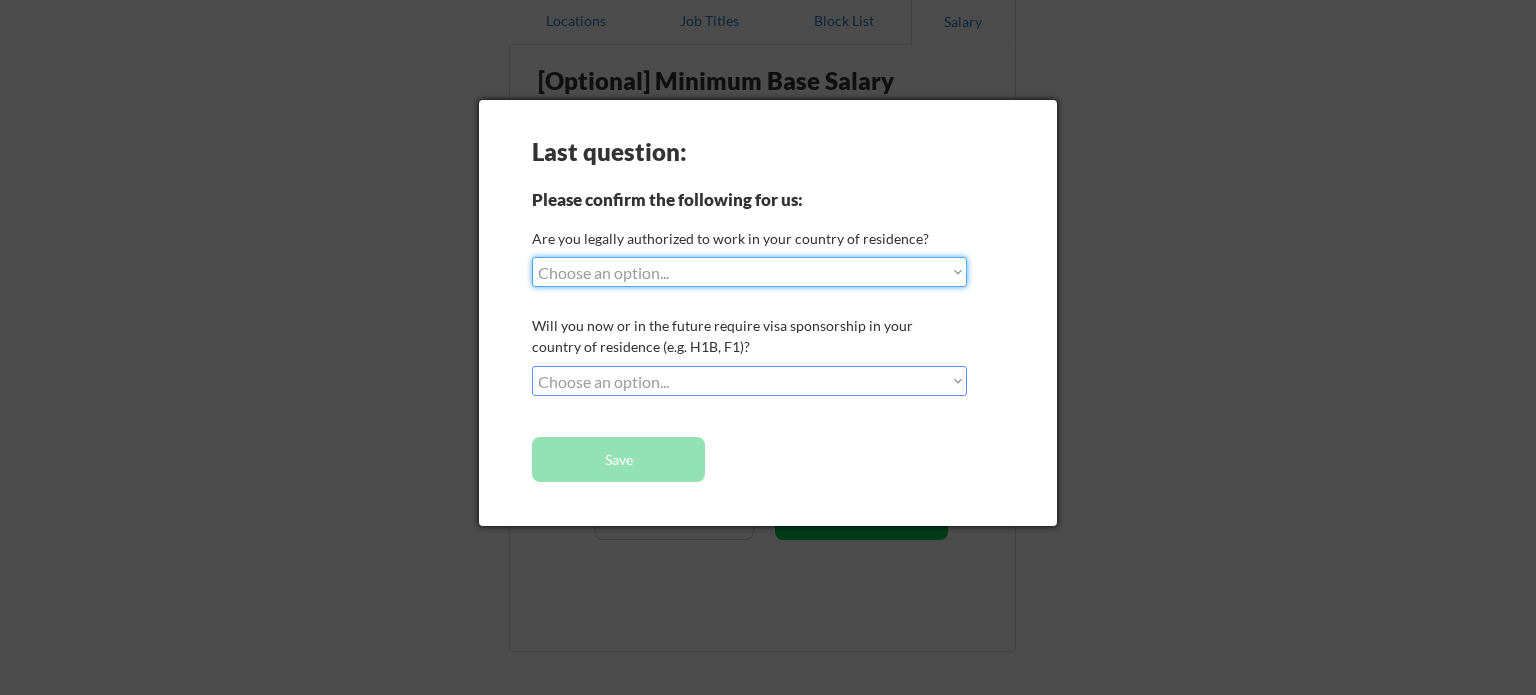 click on "Choose an option... Yes, I am a US Citizen Yes, I am a Canadian Citizen Yes, I am a US Green Card Holder Yes, I am an Other Permanent Resident Yes, I am here on a visa (H1B, OPT, etc.) No, I am not (yet) authorized" at bounding box center (749, 272) 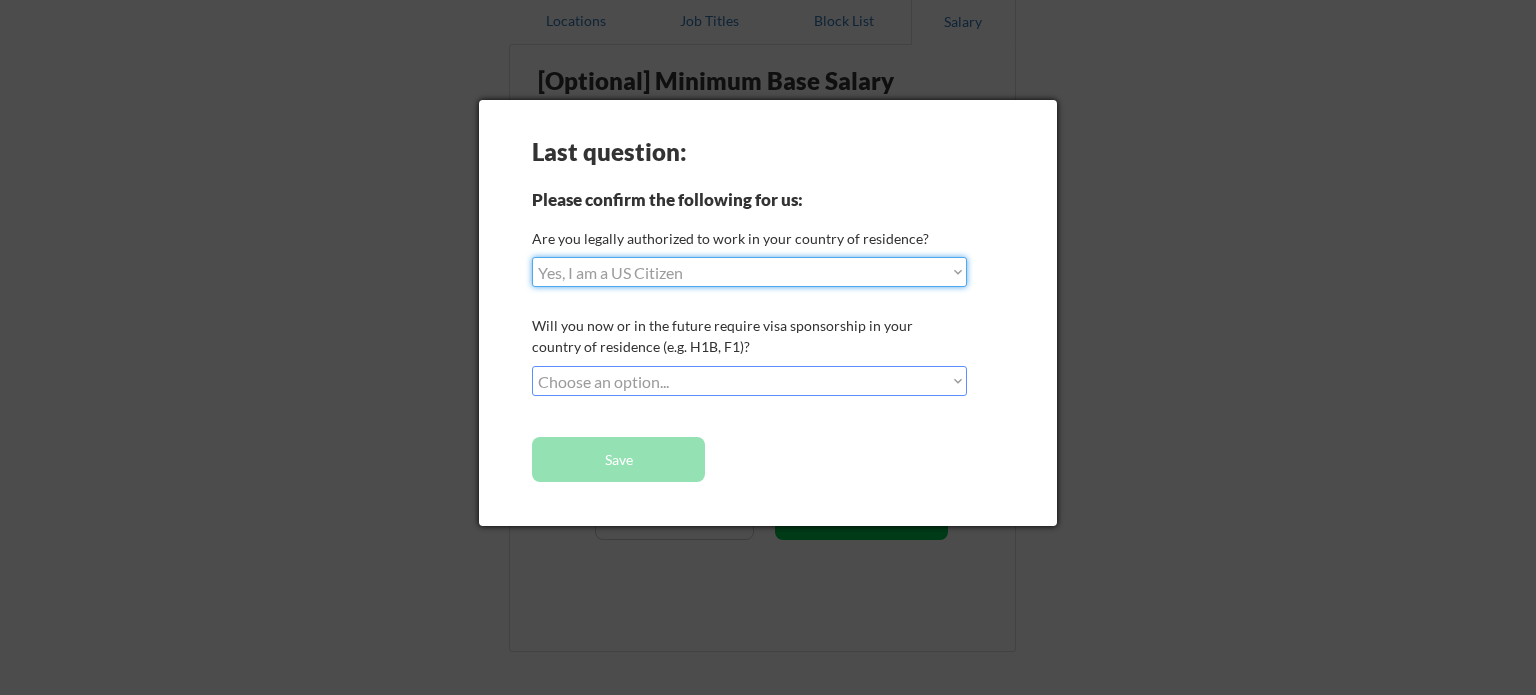 click on "Choose an option... Yes, I am a US Citizen Yes, I am a Canadian Citizen Yes, I am a US Green Card Holder Yes, I am an Other Permanent Resident Yes, I am here on a visa (H1B, OPT, etc.) No, I am not (yet) authorized" at bounding box center (749, 272) 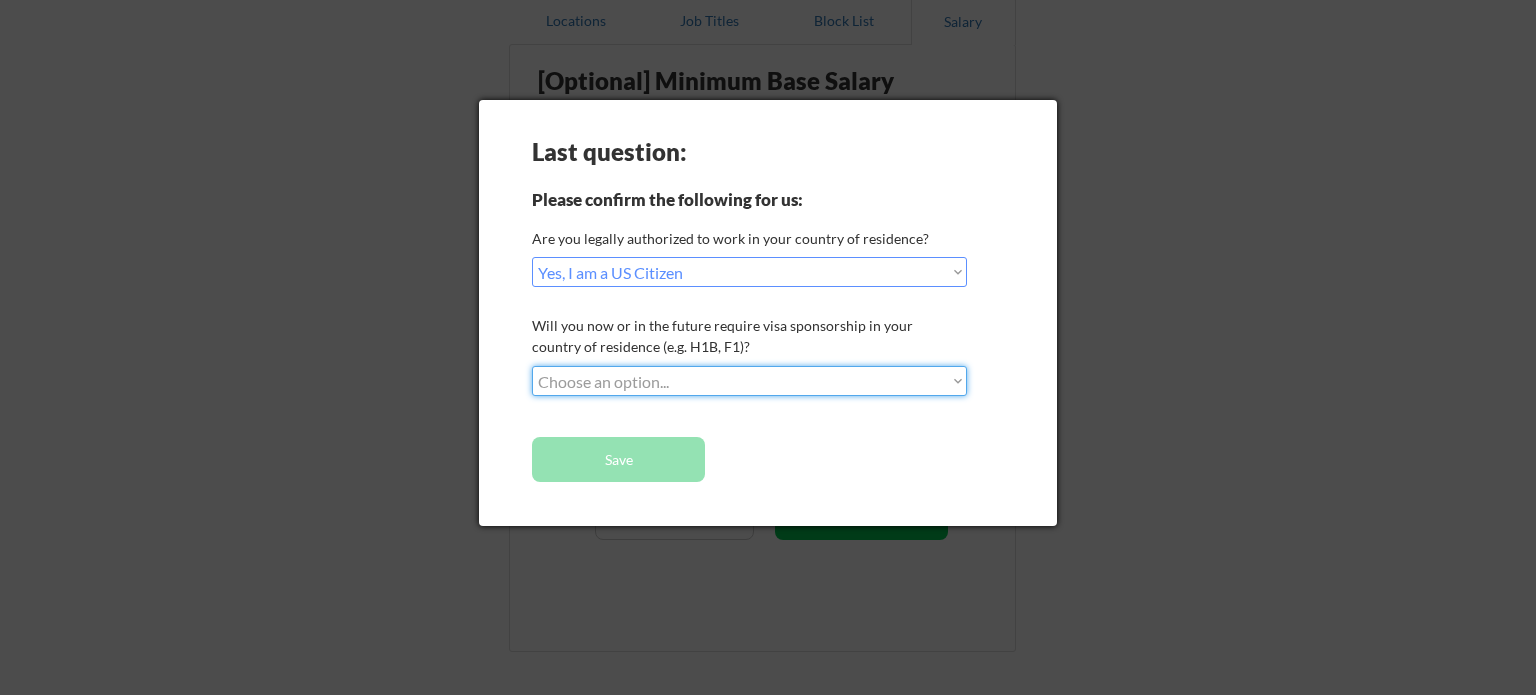 click on "Choose an option... No, I will not need sponsorship Yes, I will need sponsorship" at bounding box center (749, 381) 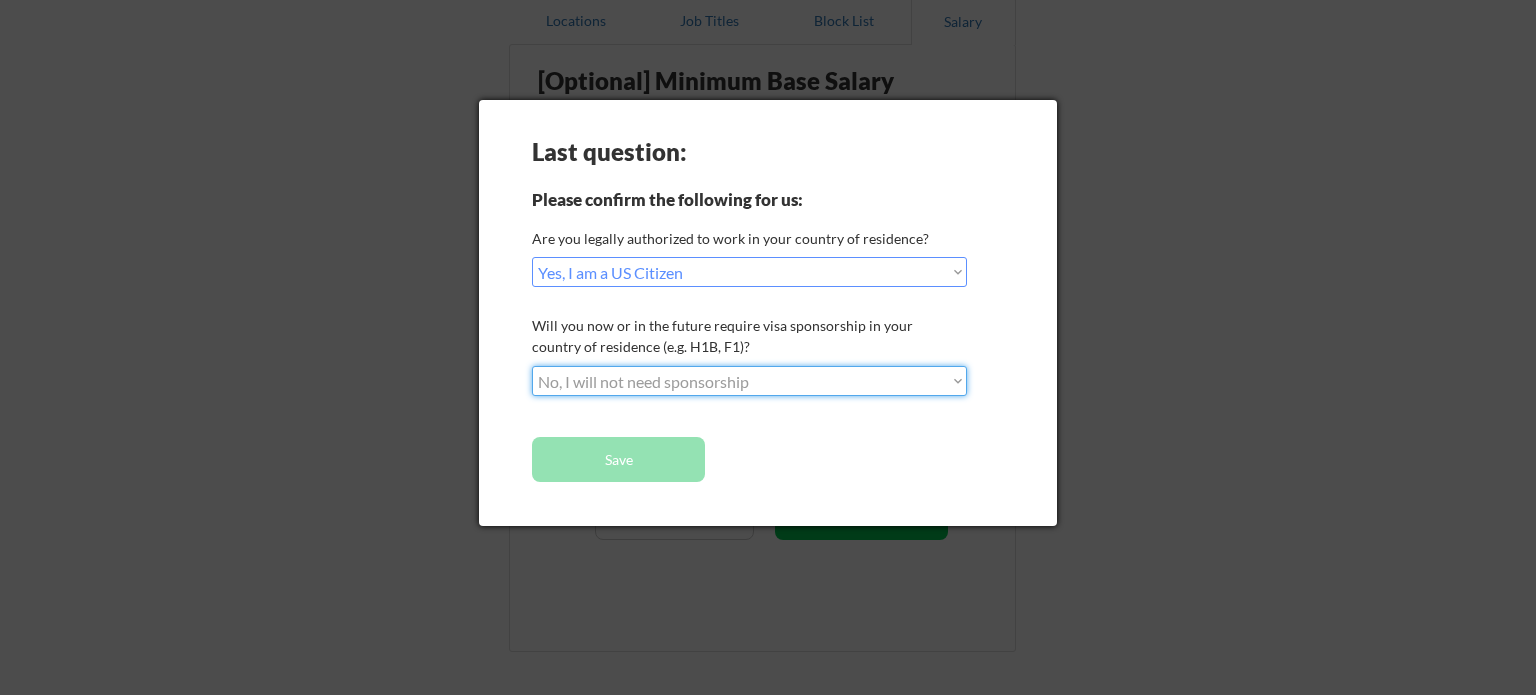 click on "Choose an option... No, I will not need sponsorship Yes, I will need sponsorship" at bounding box center (749, 381) 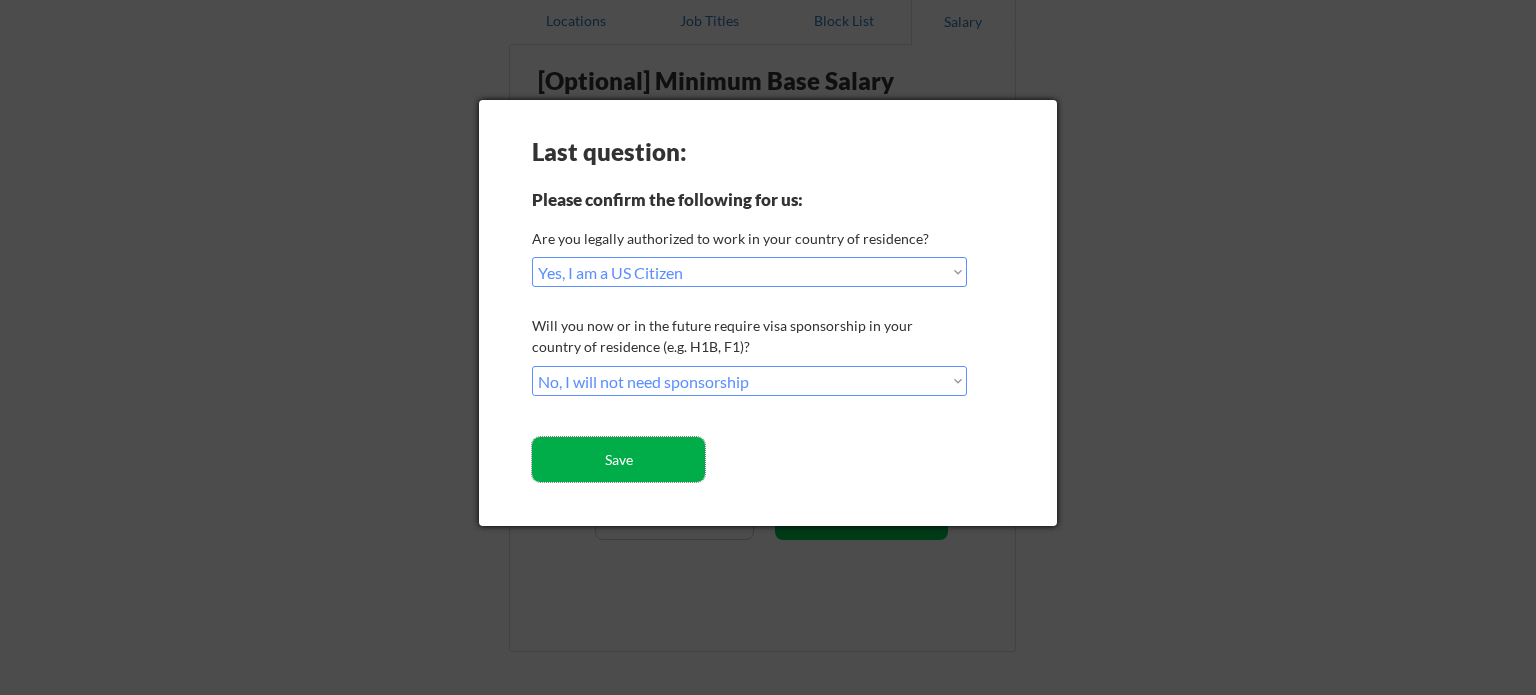 click on "Save" at bounding box center [618, 459] 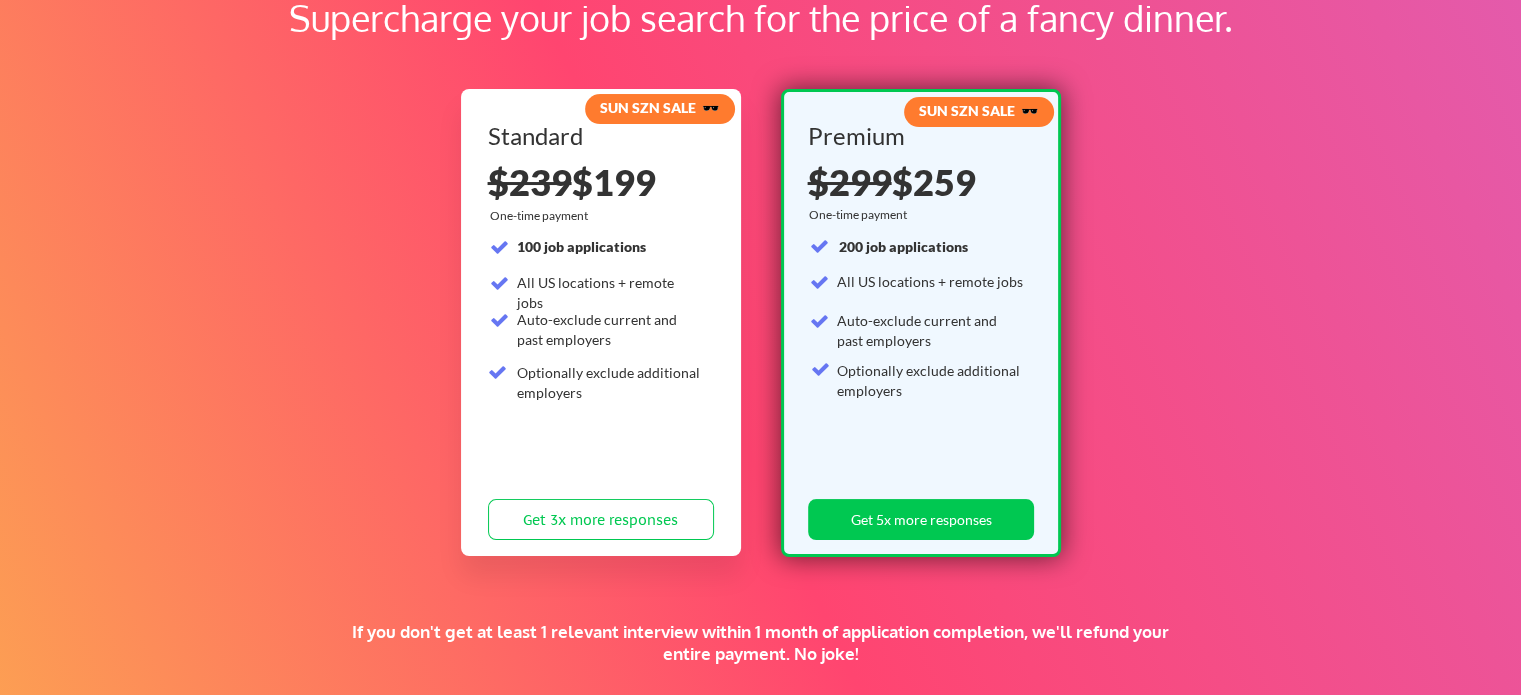 scroll, scrollTop: 0, scrollLeft: 0, axis: both 